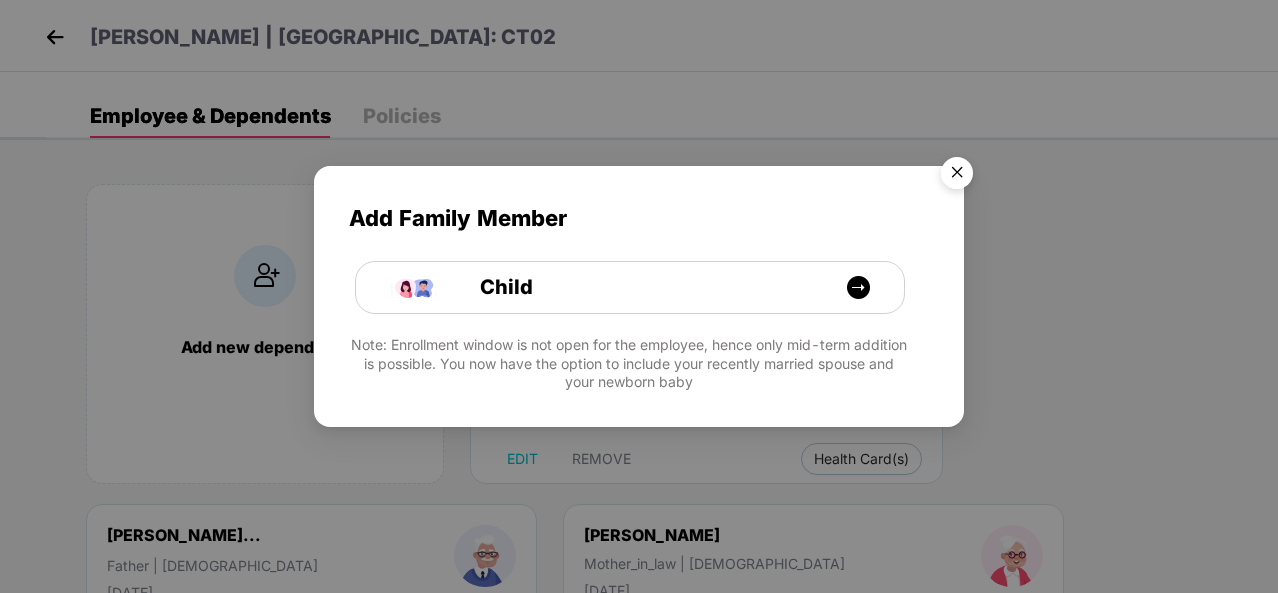 scroll, scrollTop: 0, scrollLeft: 0, axis: both 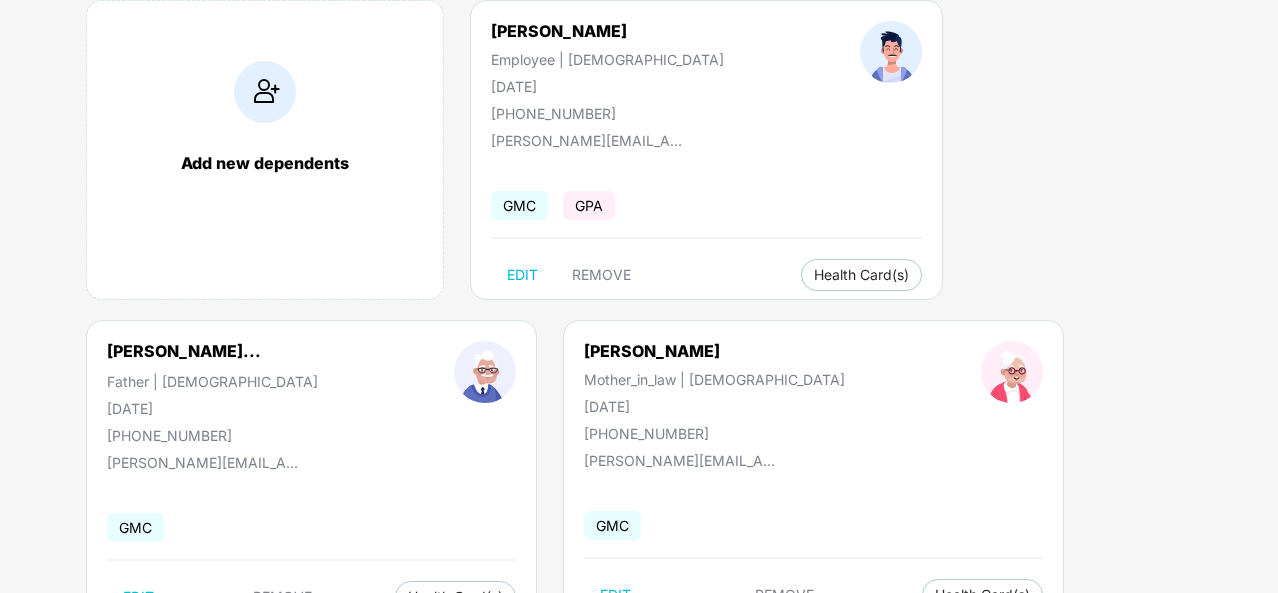 drag, startPoint x: 224, startPoint y: 345, endPoint x: 246, endPoint y: 348, distance: 22.203604 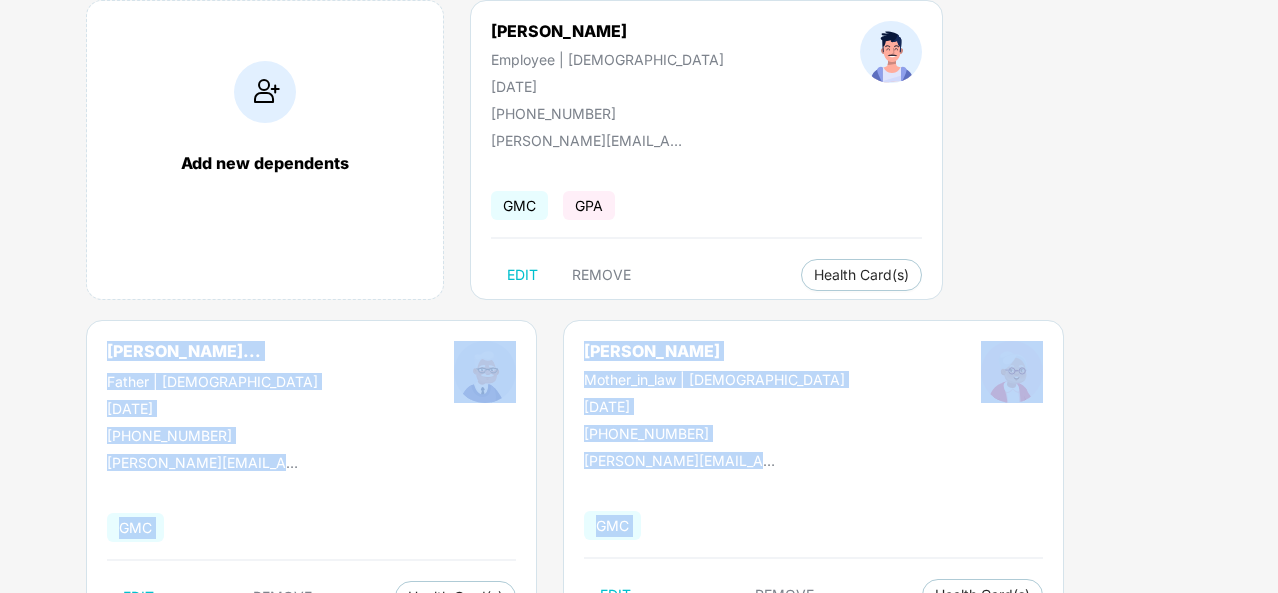 drag, startPoint x: 209, startPoint y: 316, endPoint x: 220, endPoint y: 332, distance: 19.416489 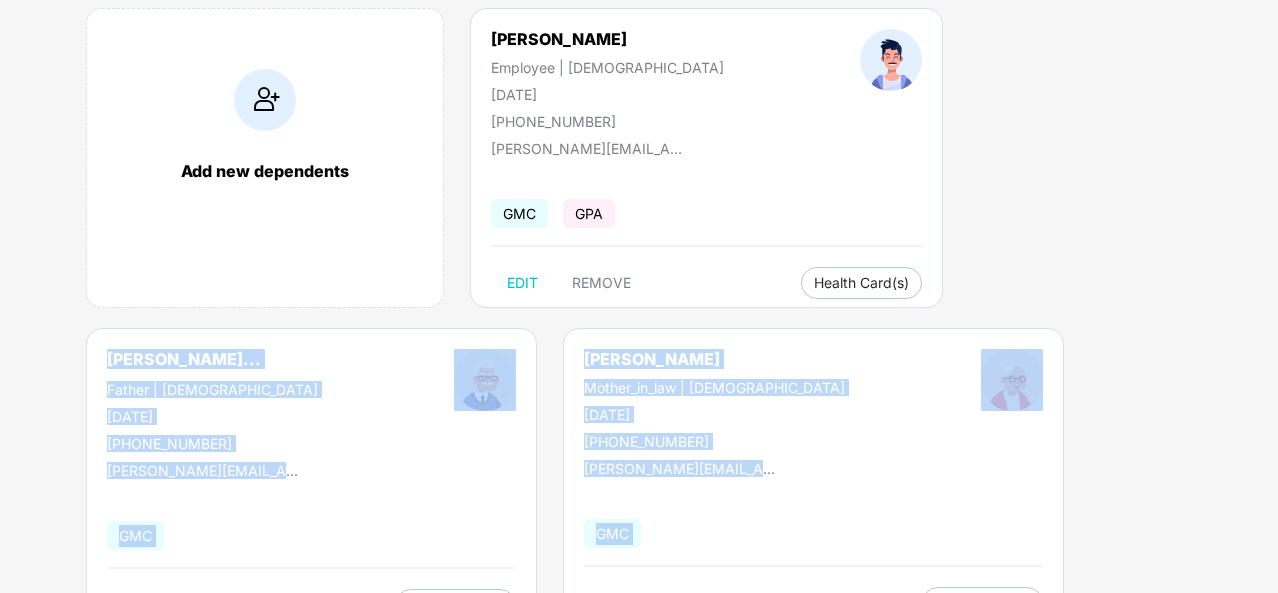 scroll, scrollTop: 338, scrollLeft: 0, axis: vertical 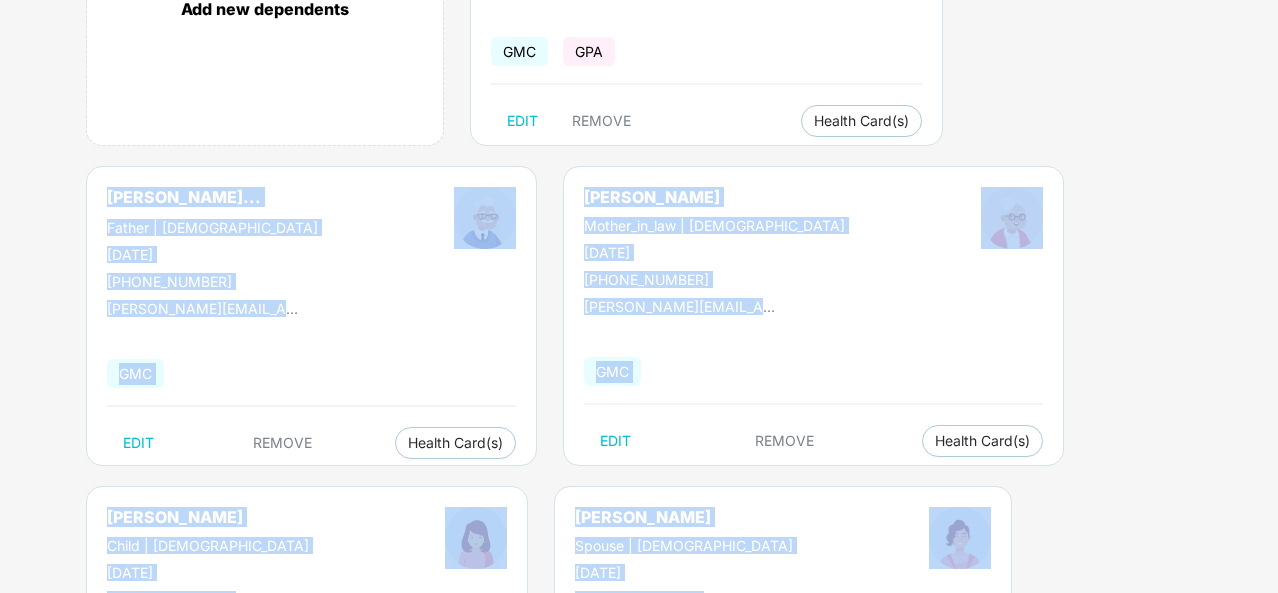 click on "[PERSON_NAME]... Father | [DEMOGRAPHIC_DATA] [DATE] [PHONE_NUMBER]" at bounding box center [212, 238] 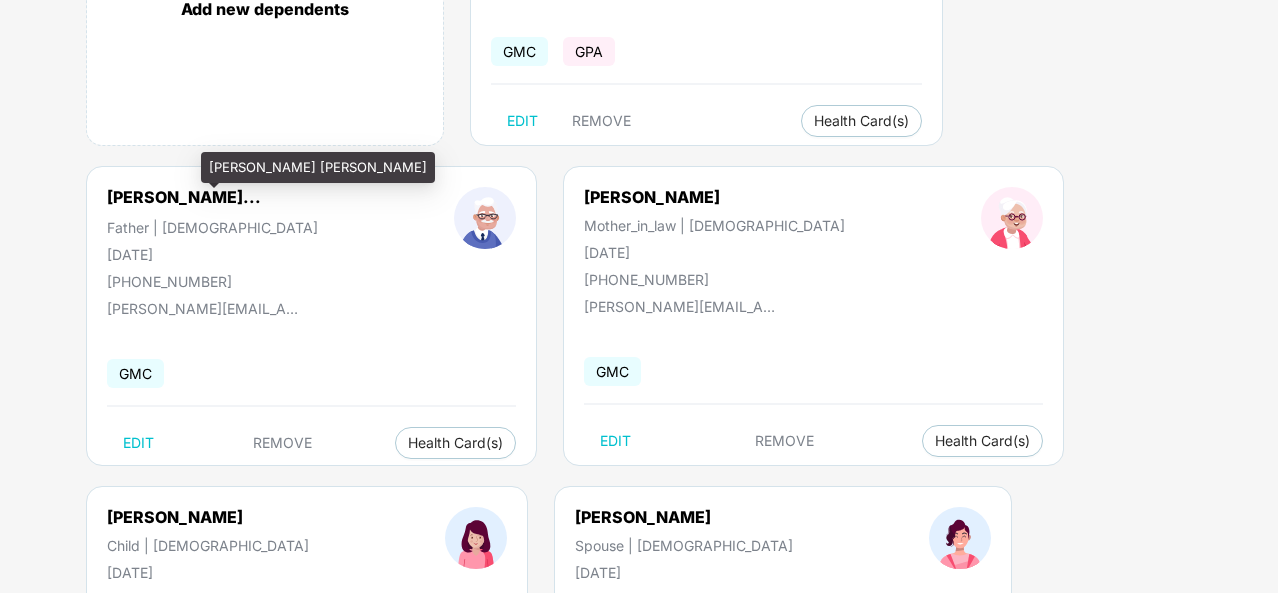 click on "[PERSON_NAME]..." at bounding box center (184, 197) 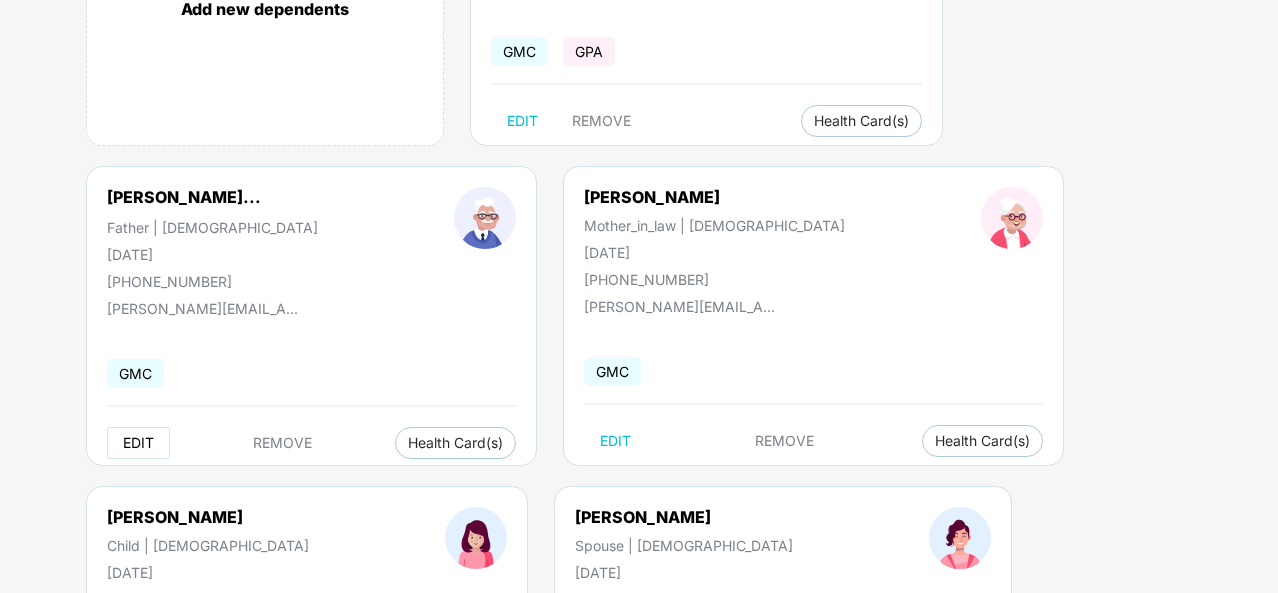 click on "EDIT" at bounding box center [138, 443] 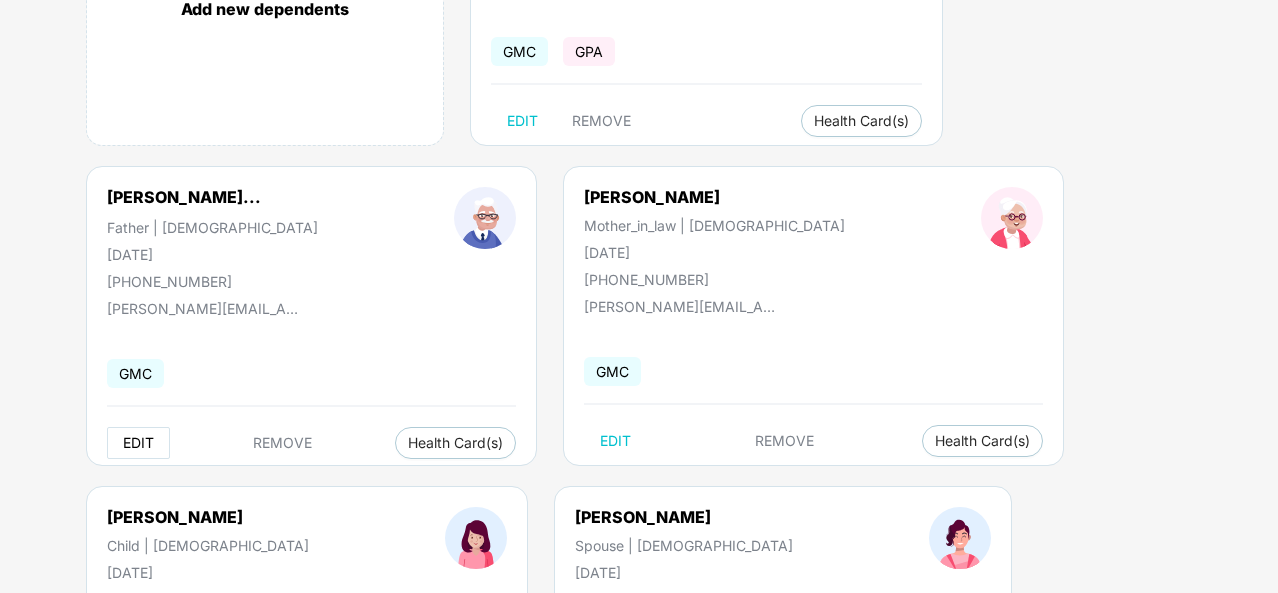 scroll, scrollTop: 0, scrollLeft: 0, axis: both 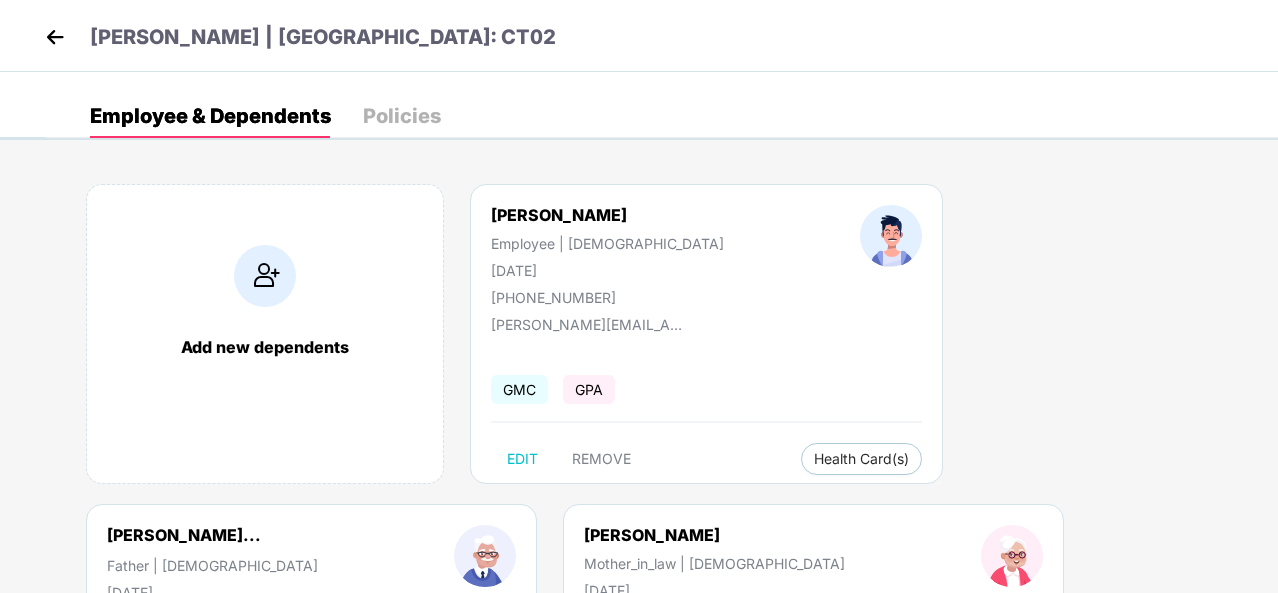 select on "******" 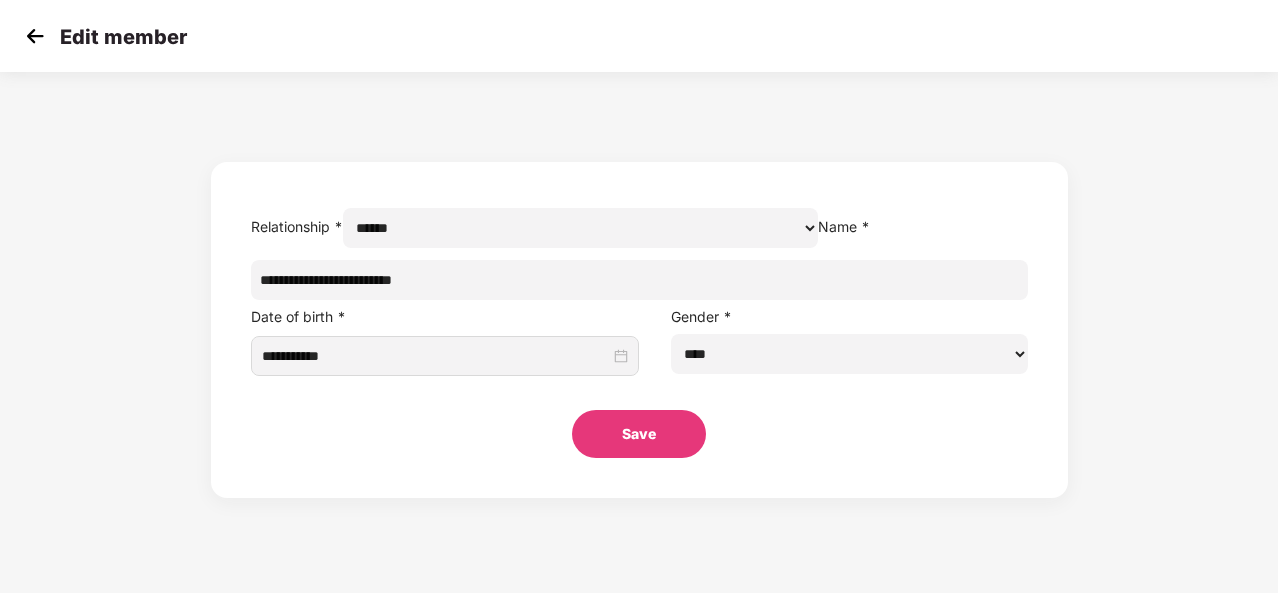 drag, startPoint x: 624, startPoint y: 321, endPoint x: 356, endPoint y: 302, distance: 268.67267 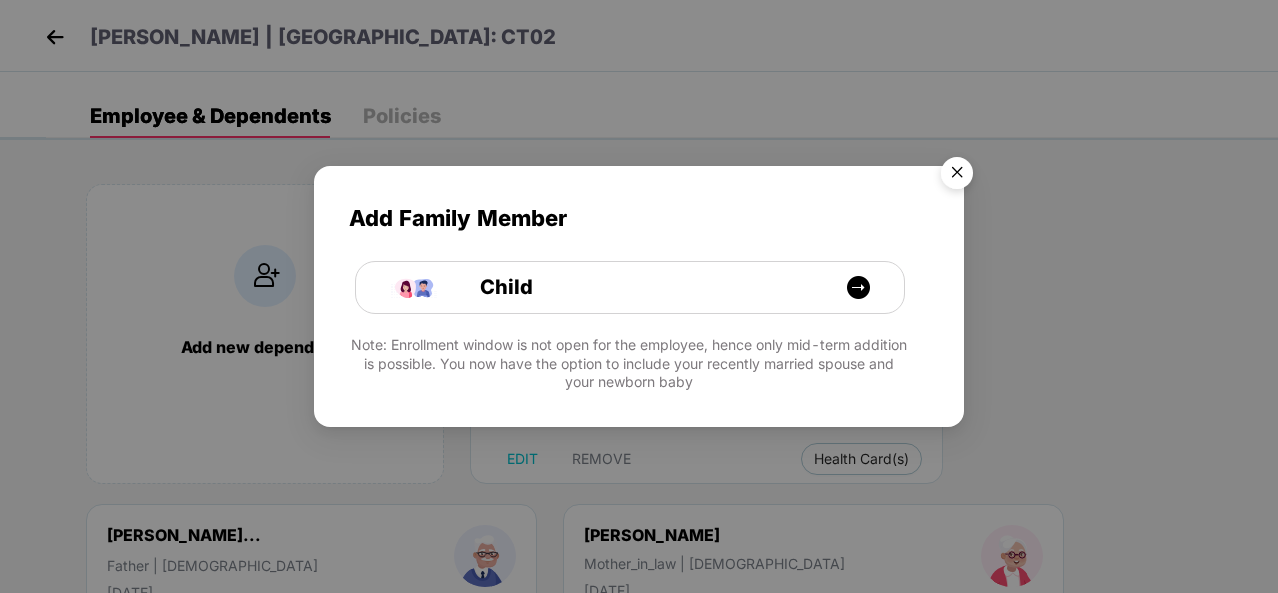 click at bounding box center (957, 176) 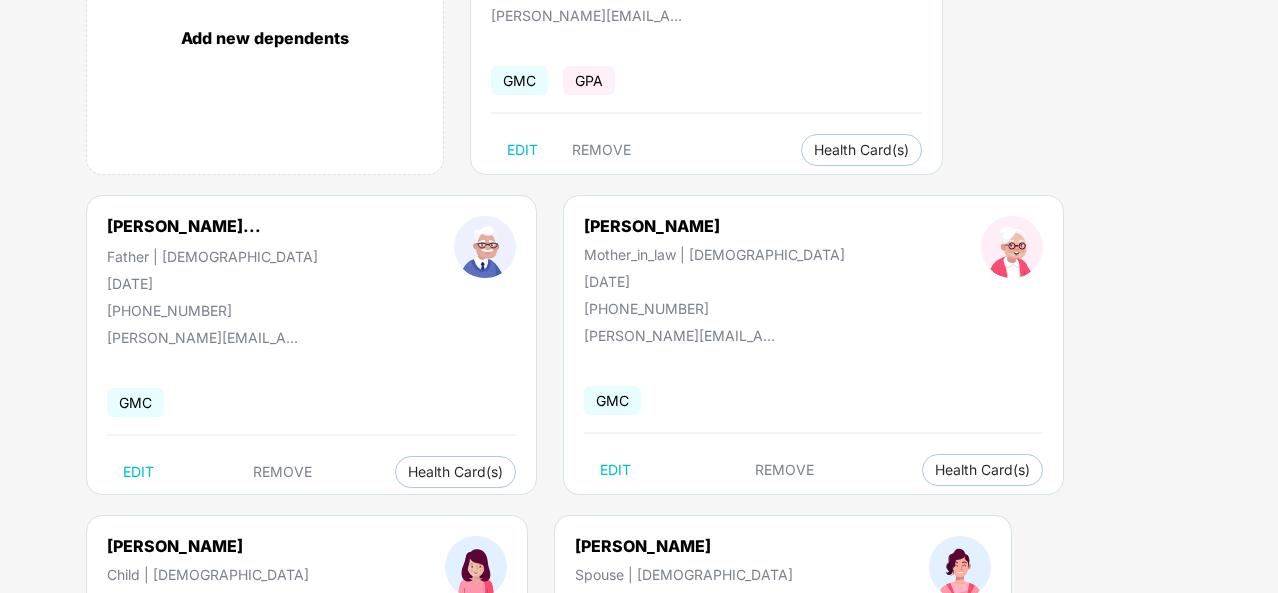 scroll, scrollTop: 311, scrollLeft: 0, axis: vertical 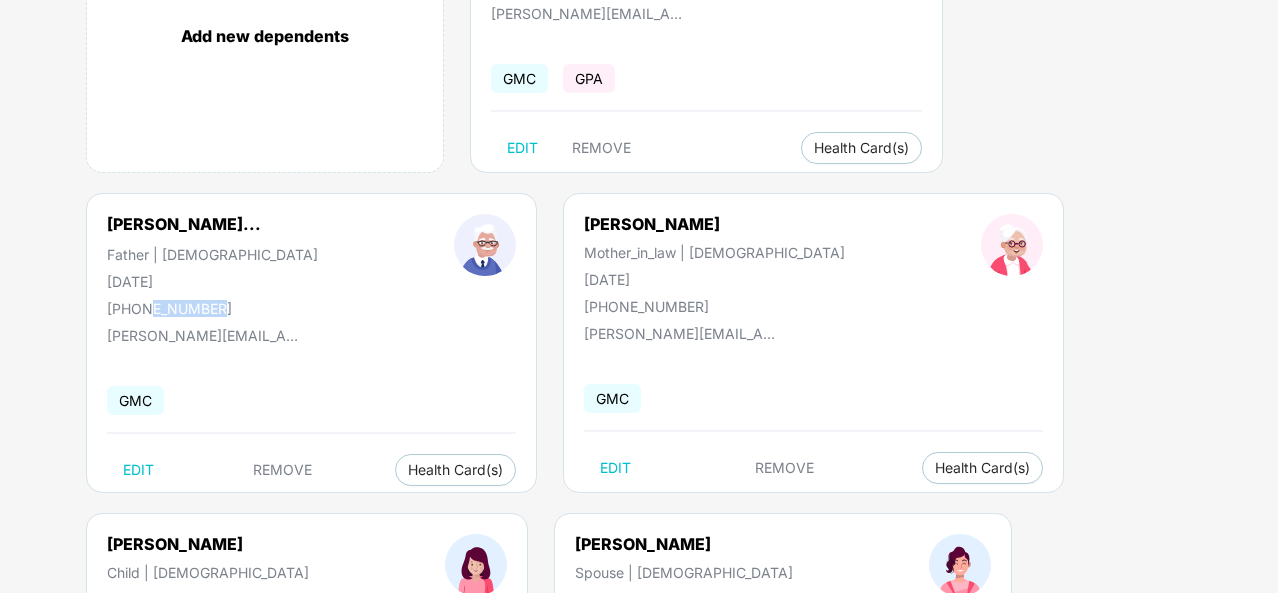 drag, startPoint x: 237, startPoint y: 307, endPoint x: 149, endPoint y: 309, distance: 88.02273 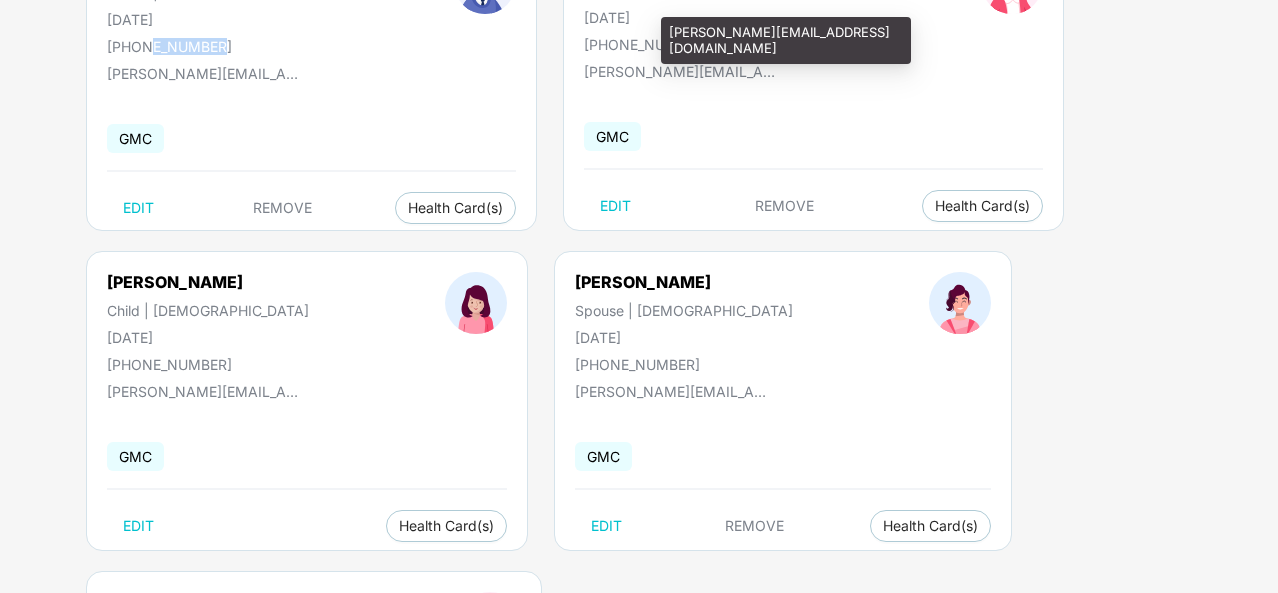 scroll, scrollTop: 582, scrollLeft: 0, axis: vertical 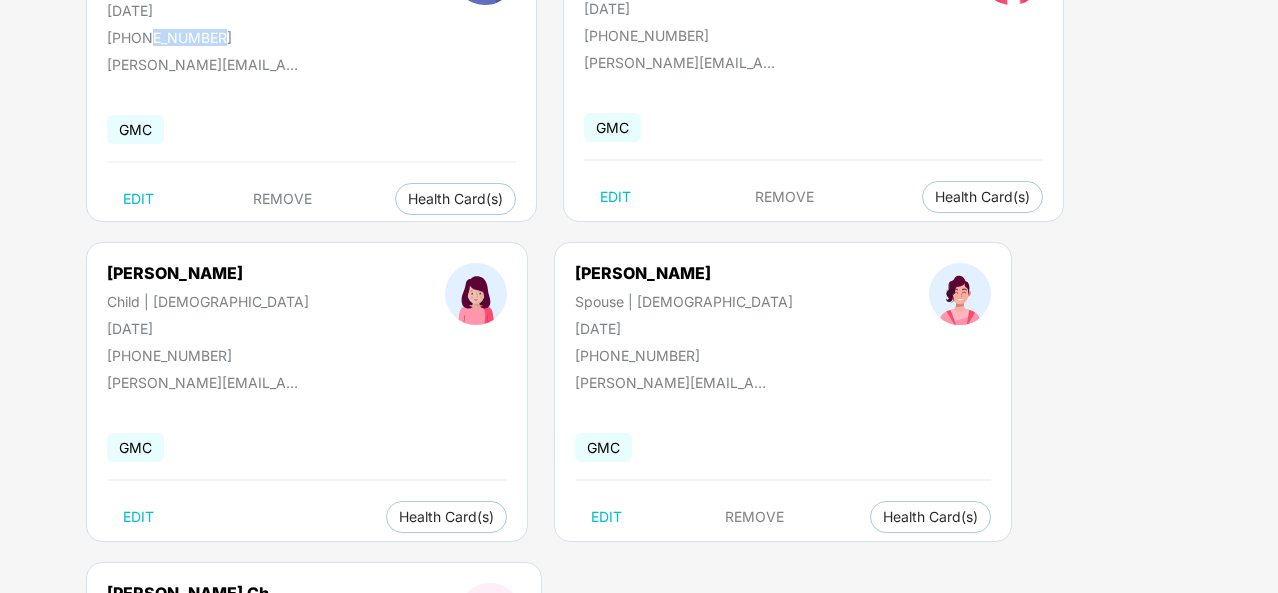 drag, startPoint x: 288, startPoint y: 275, endPoint x: 105, endPoint y: 272, distance: 183.02458 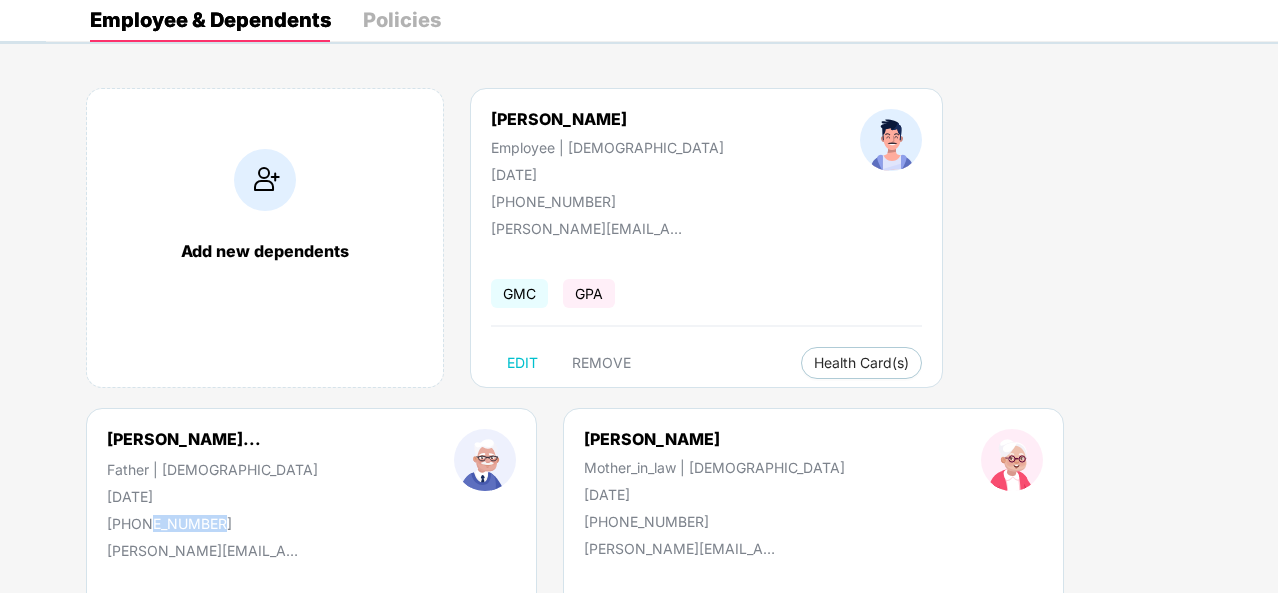 scroll, scrollTop: 0, scrollLeft: 0, axis: both 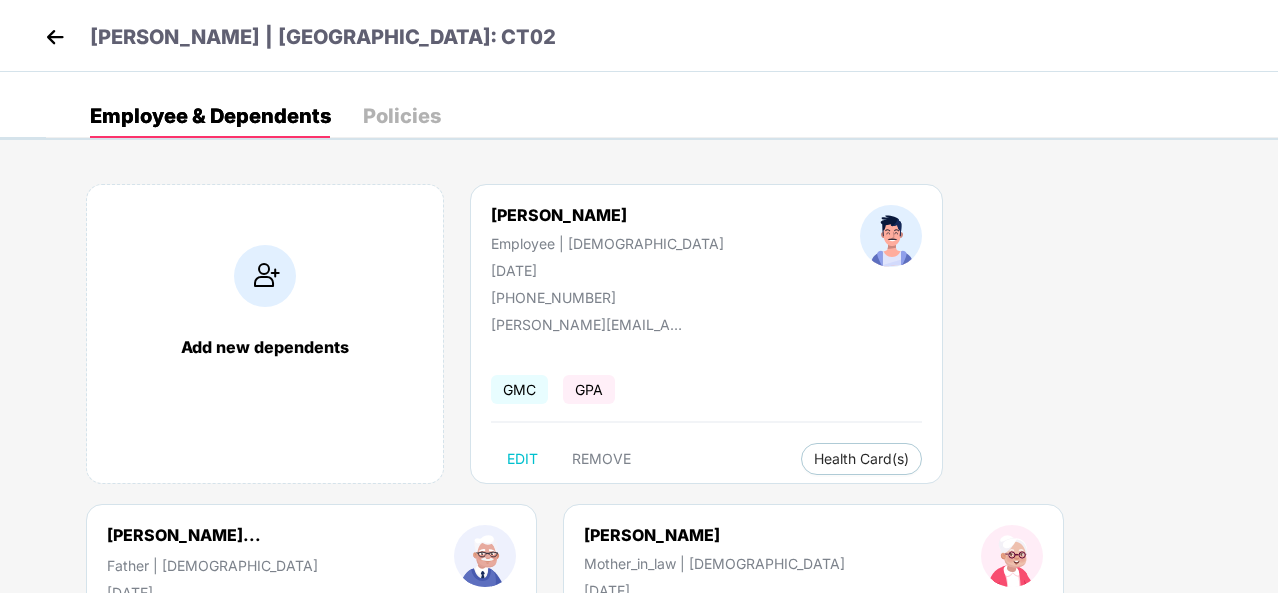 click at bounding box center (55, 37) 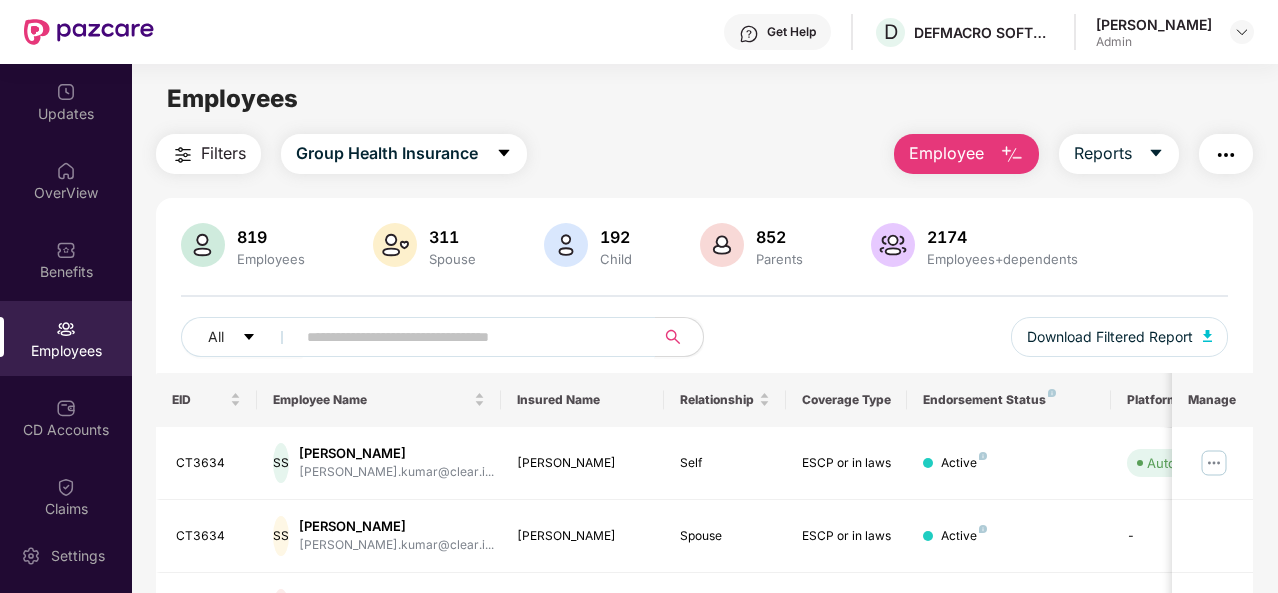 click at bounding box center (467, 337) 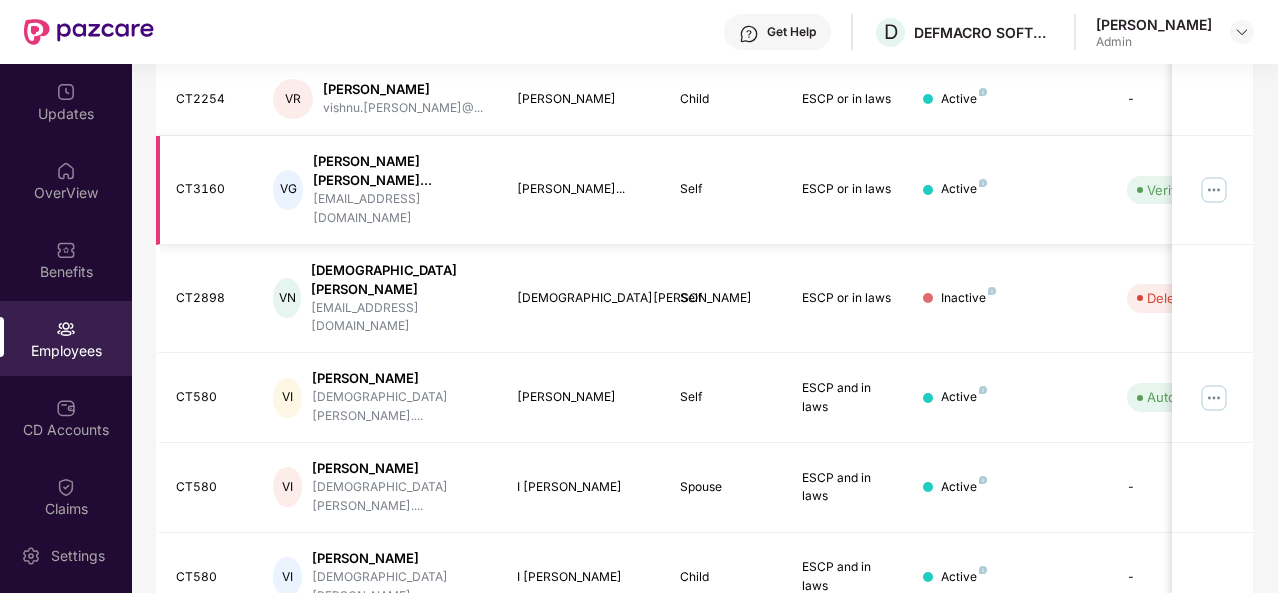 scroll, scrollTop: 511, scrollLeft: 0, axis: vertical 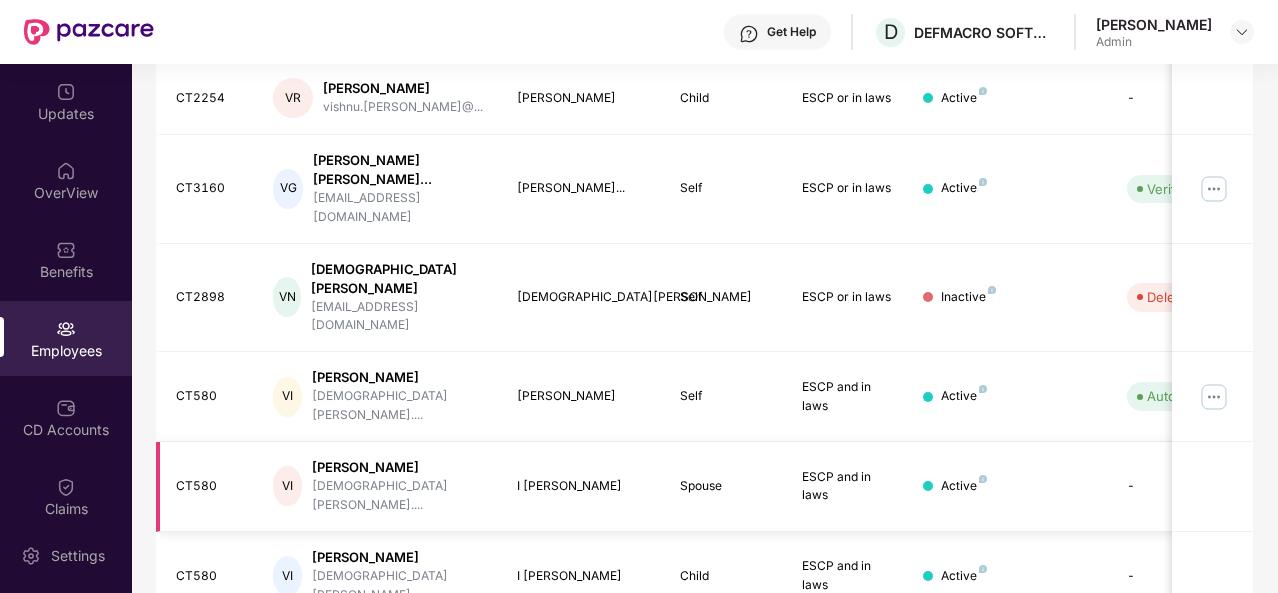 type on "******" 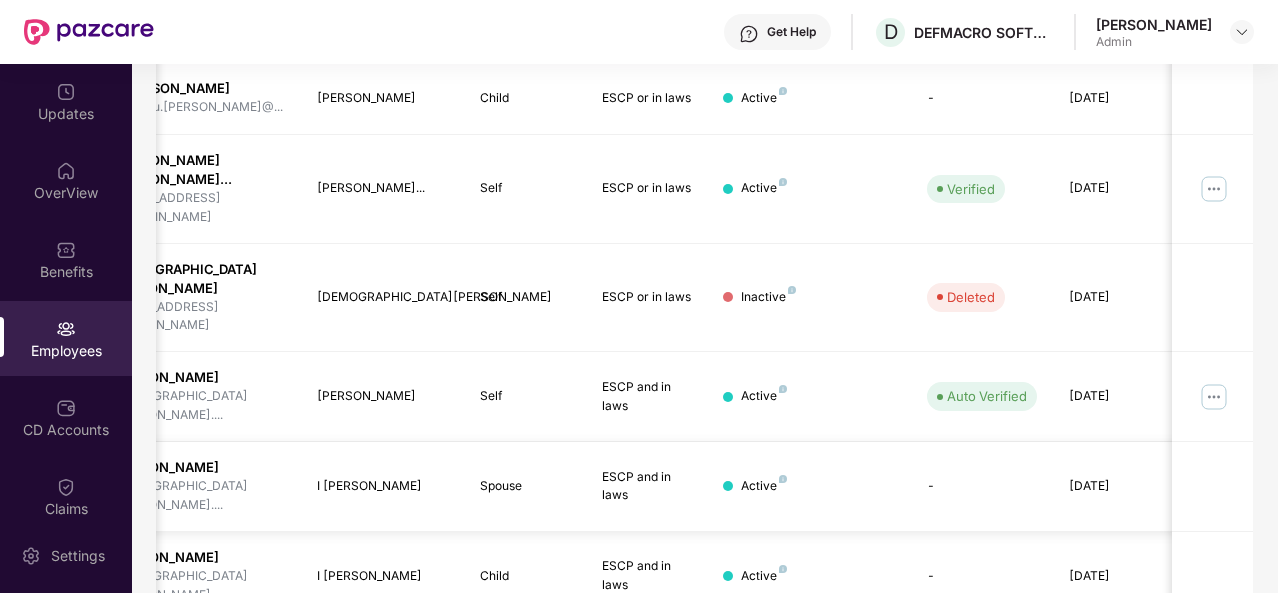 scroll, scrollTop: 0, scrollLeft: 0, axis: both 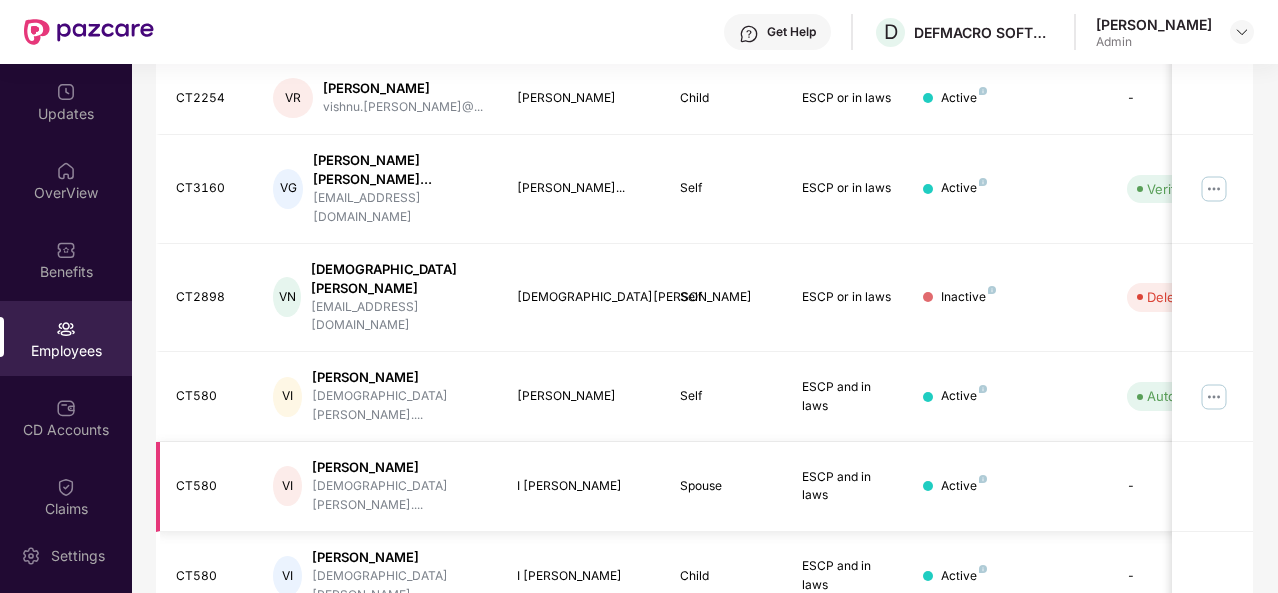 click on "CT580" at bounding box center [209, 486] 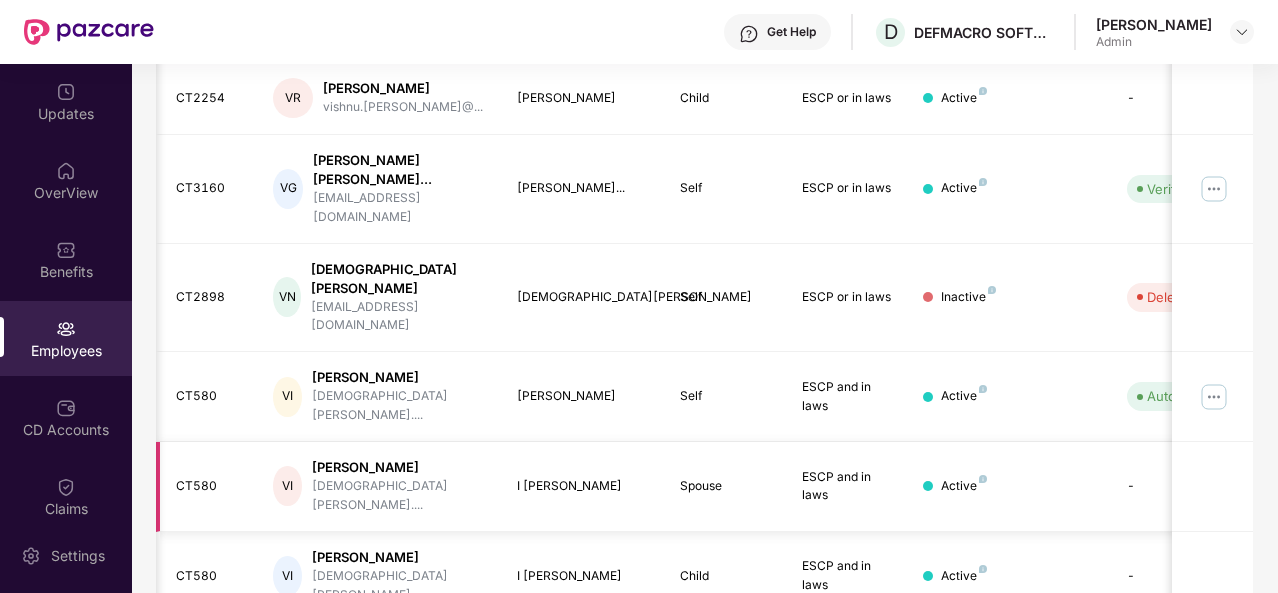 scroll, scrollTop: 0, scrollLeft: 200, axis: horizontal 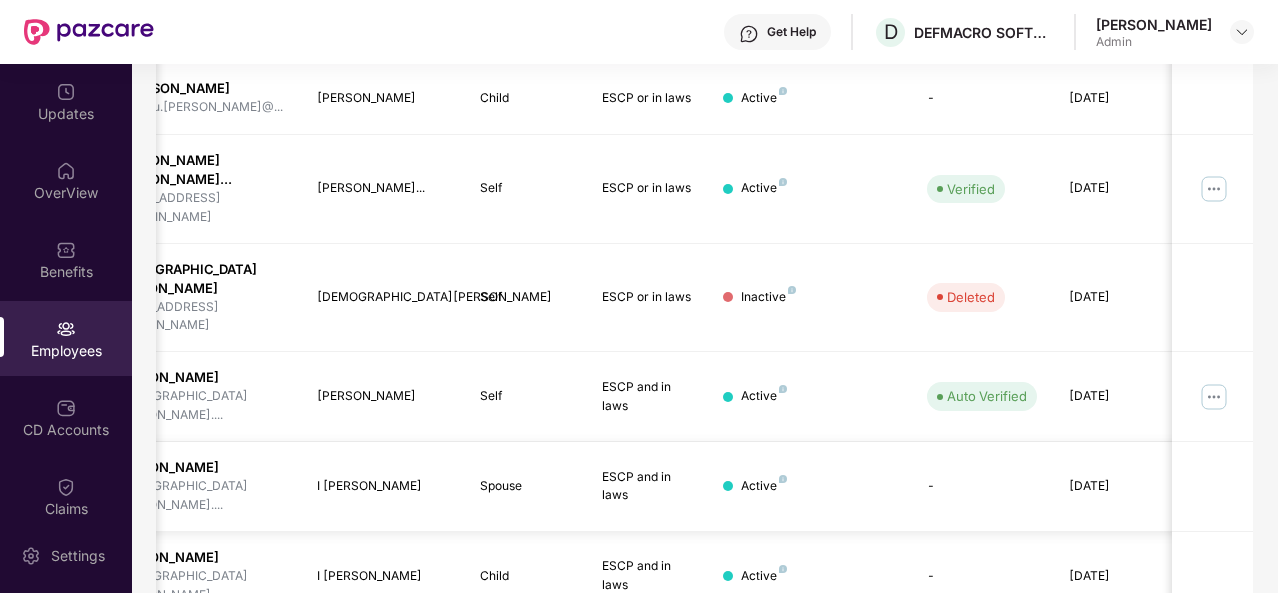 click on "-" at bounding box center [982, 487] 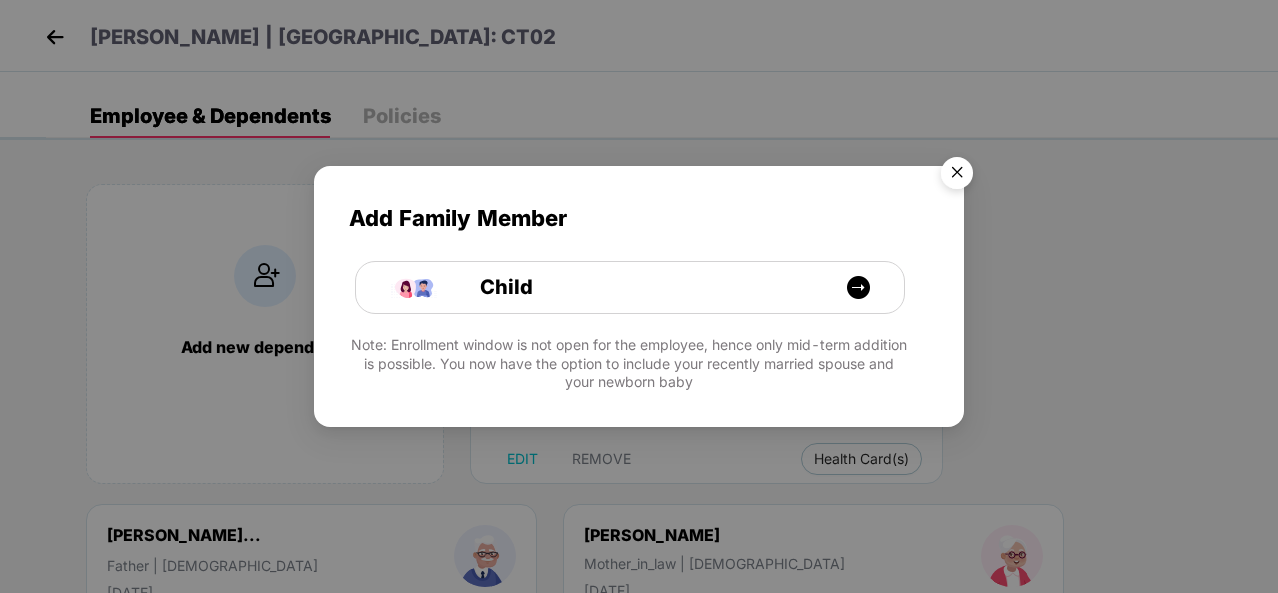 drag, startPoint x: 958, startPoint y: 172, endPoint x: 983, endPoint y: 182, distance: 26.925823 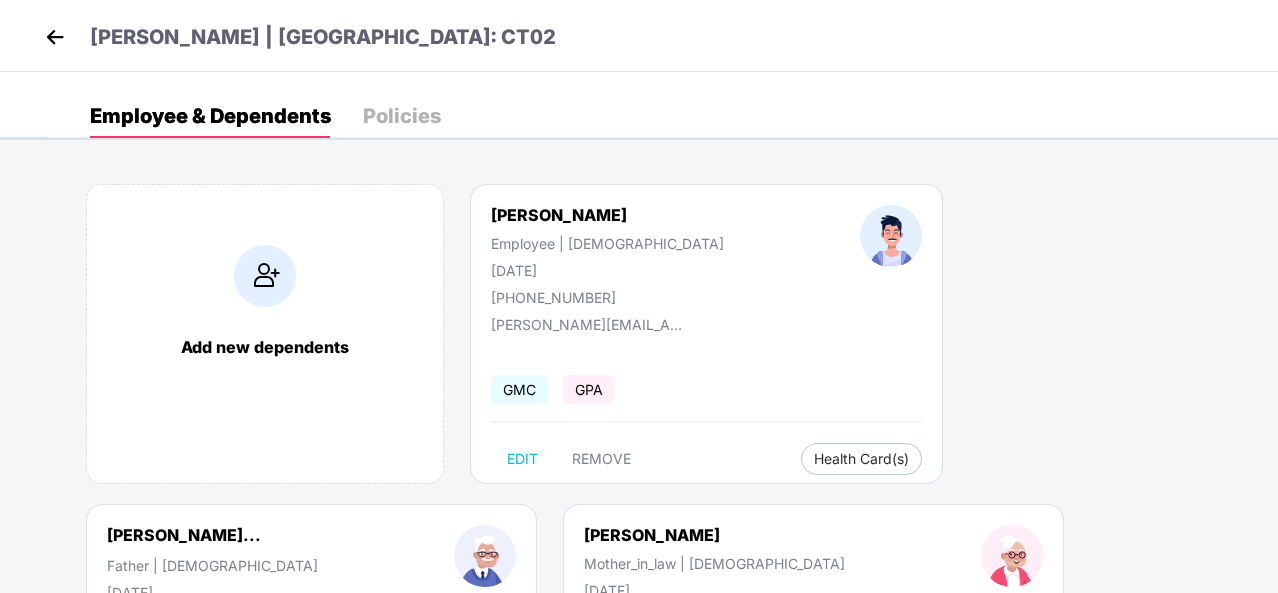 click at bounding box center (55, 37) 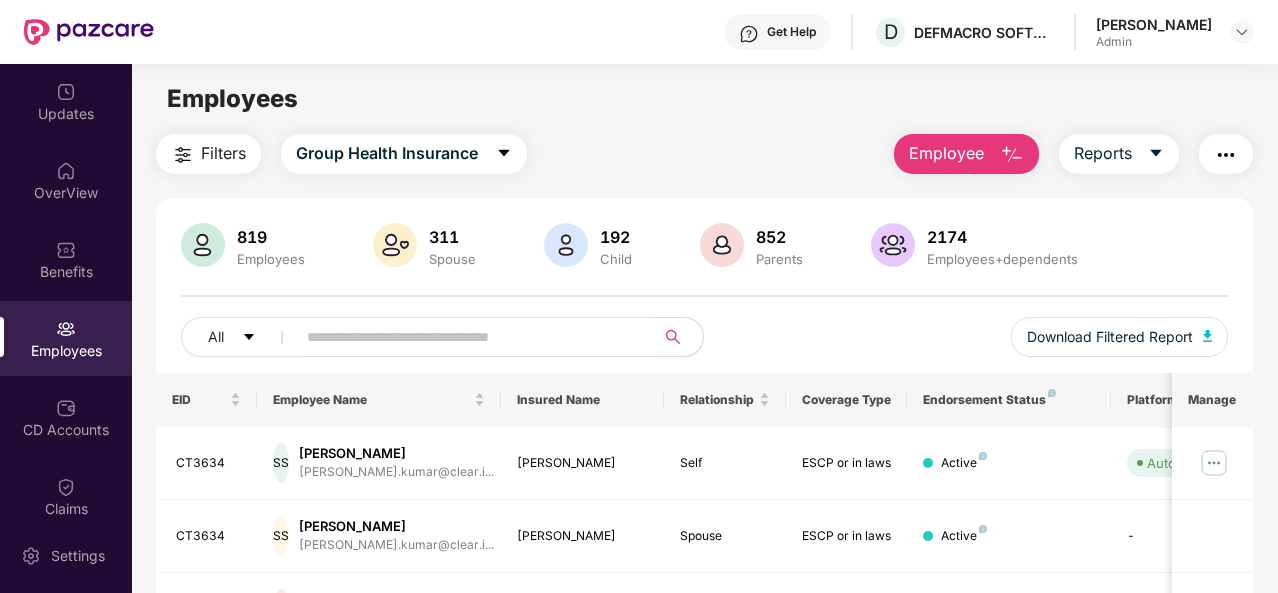 click at bounding box center [467, 337] 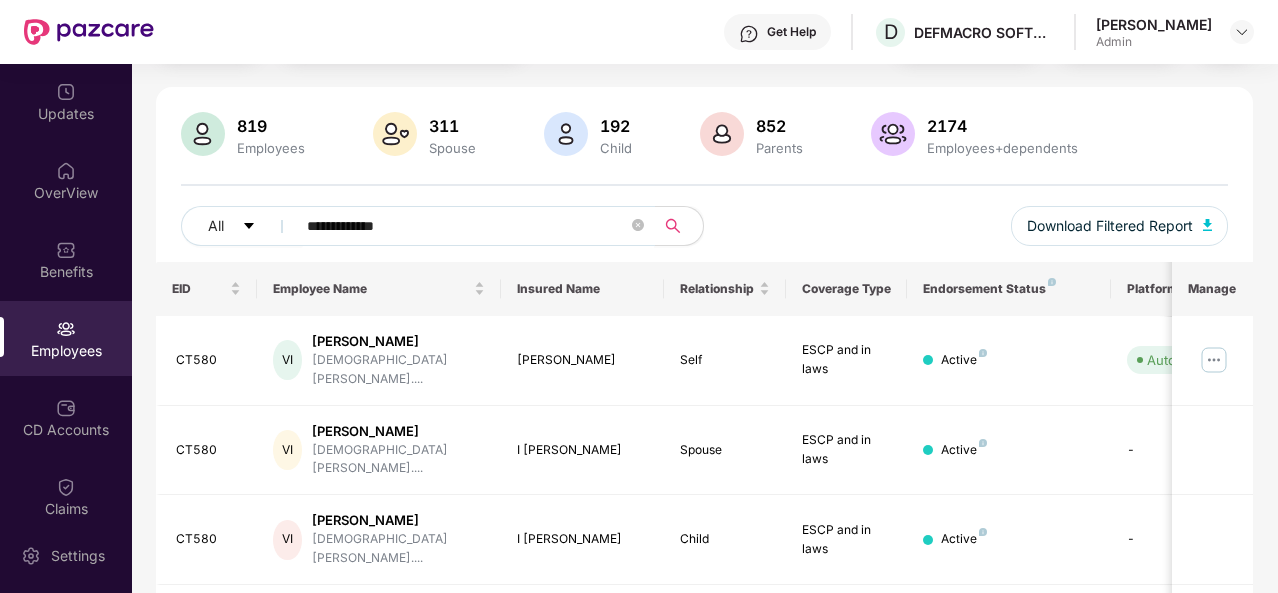 scroll, scrollTop: 115, scrollLeft: 0, axis: vertical 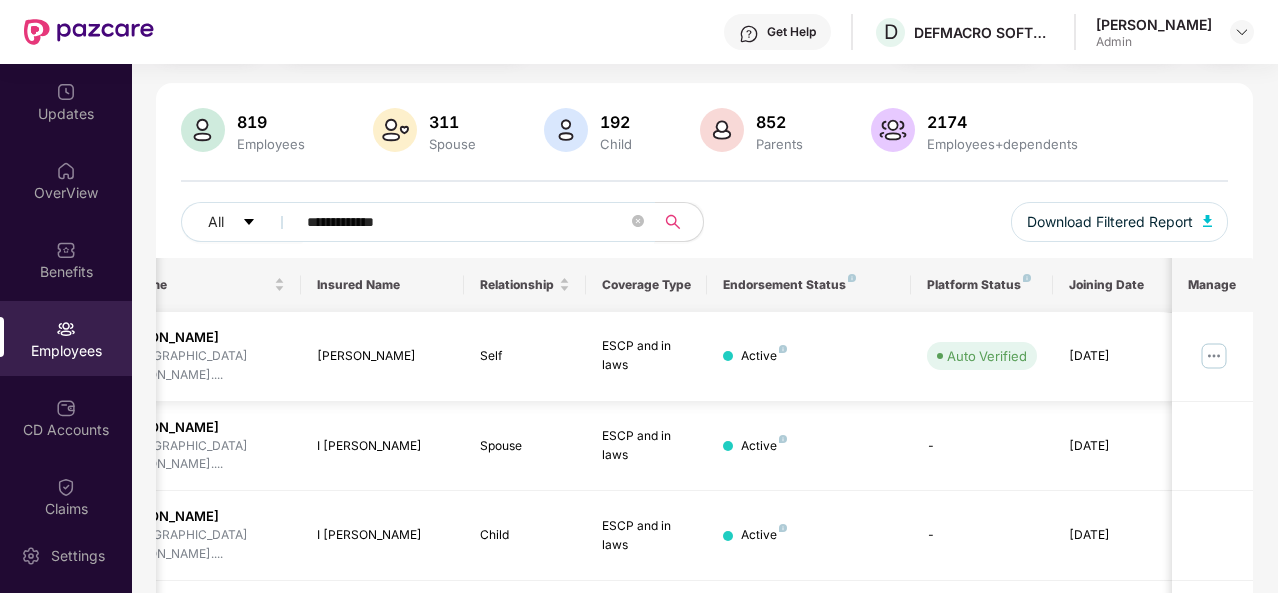 type on "**********" 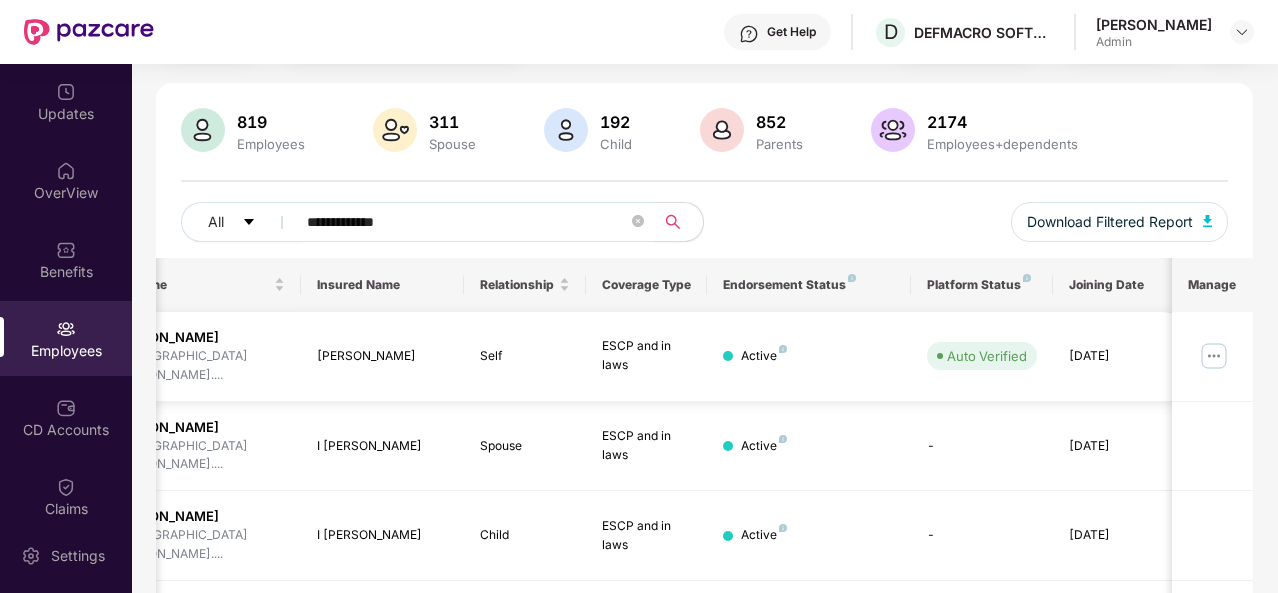 click at bounding box center (1214, 356) 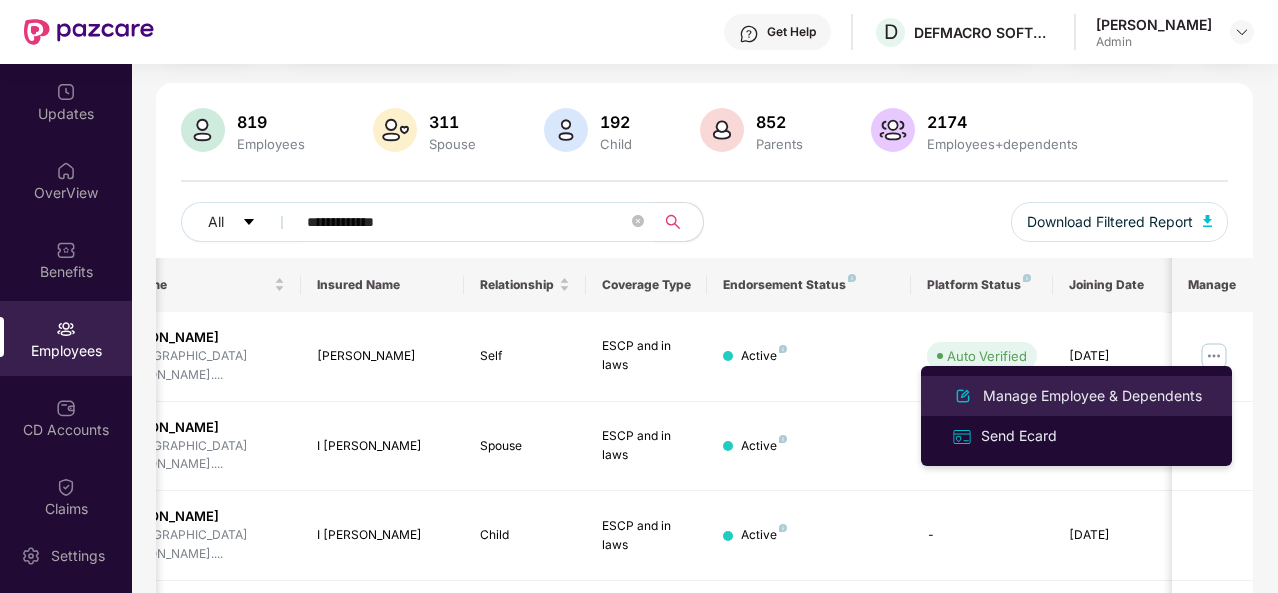 click on "Manage Employee & Dependents" at bounding box center [1092, 396] 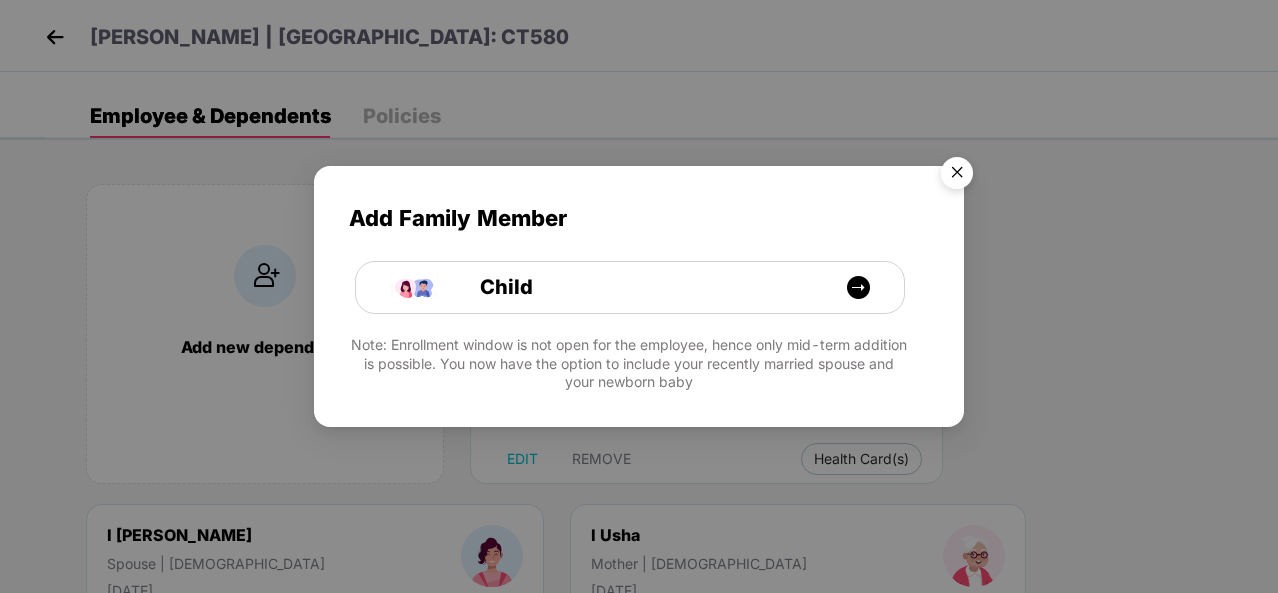 click at bounding box center [957, 176] 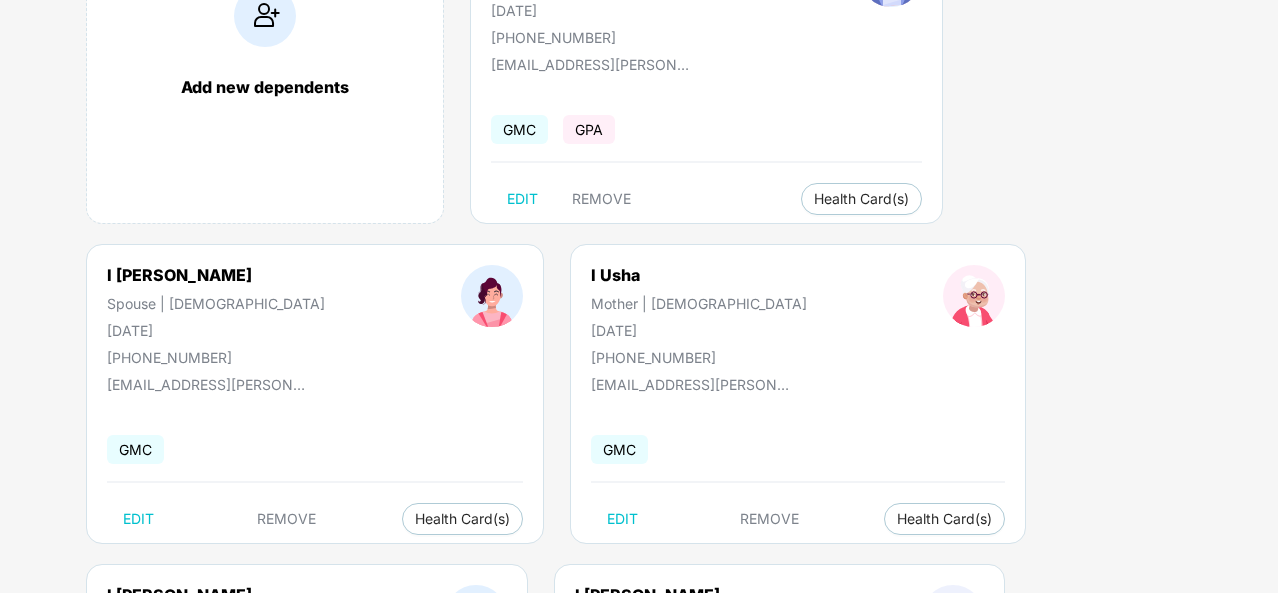 scroll, scrollTop: 0, scrollLeft: 0, axis: both 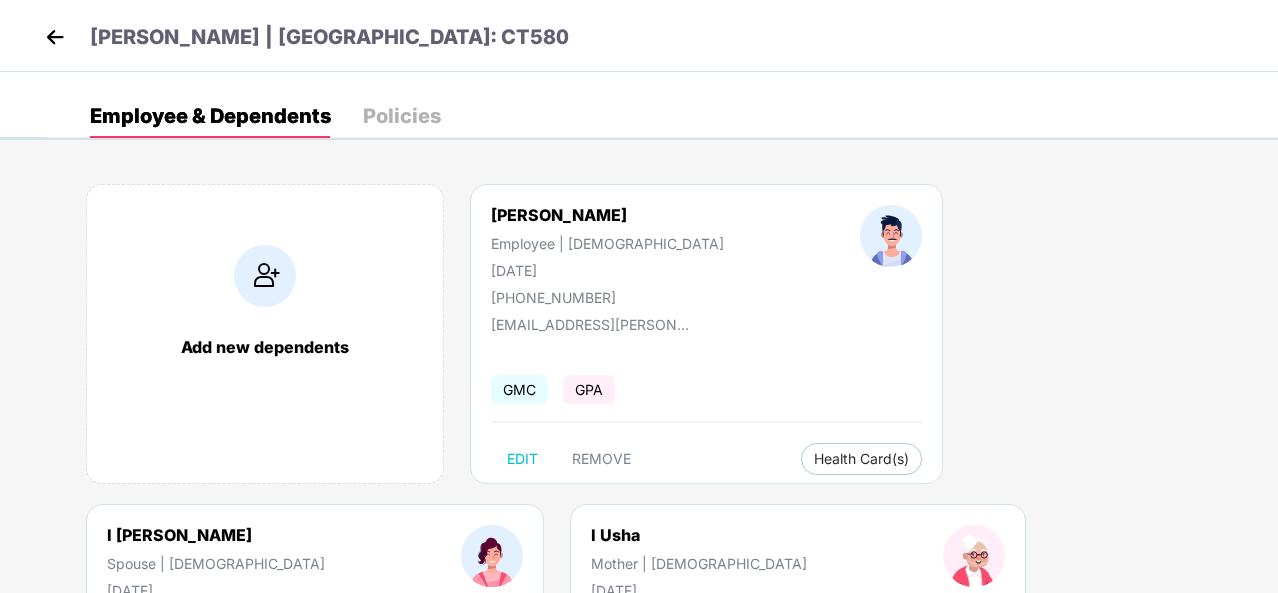 click at bounding box center [55, 37] 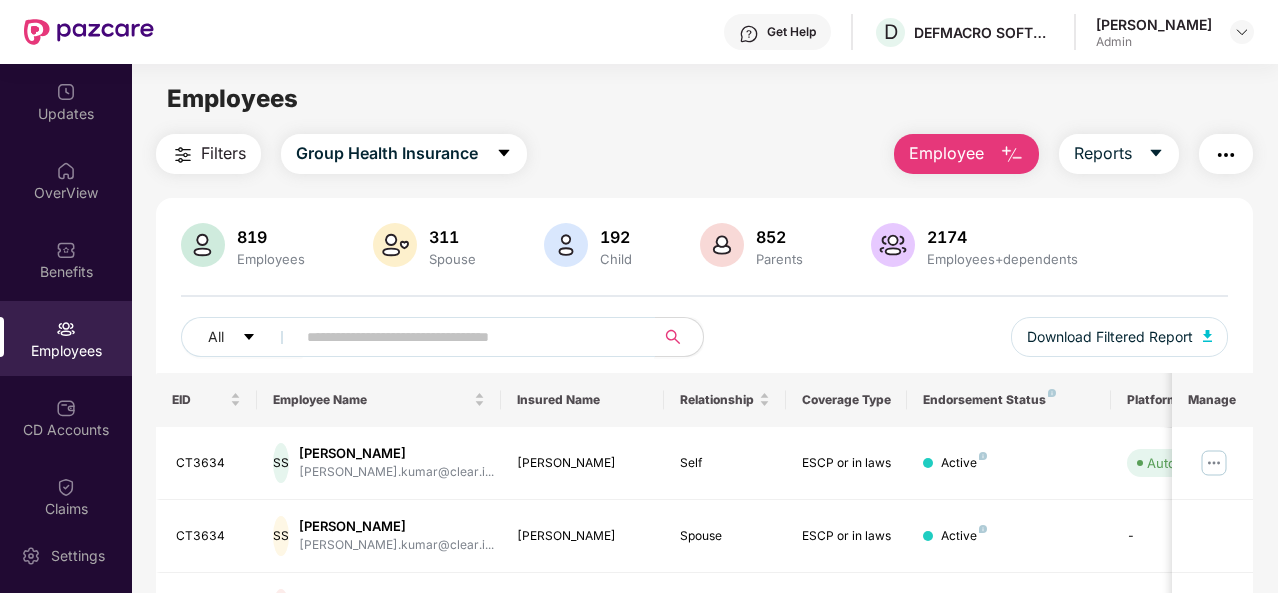 click at bounding box center [467, 337] 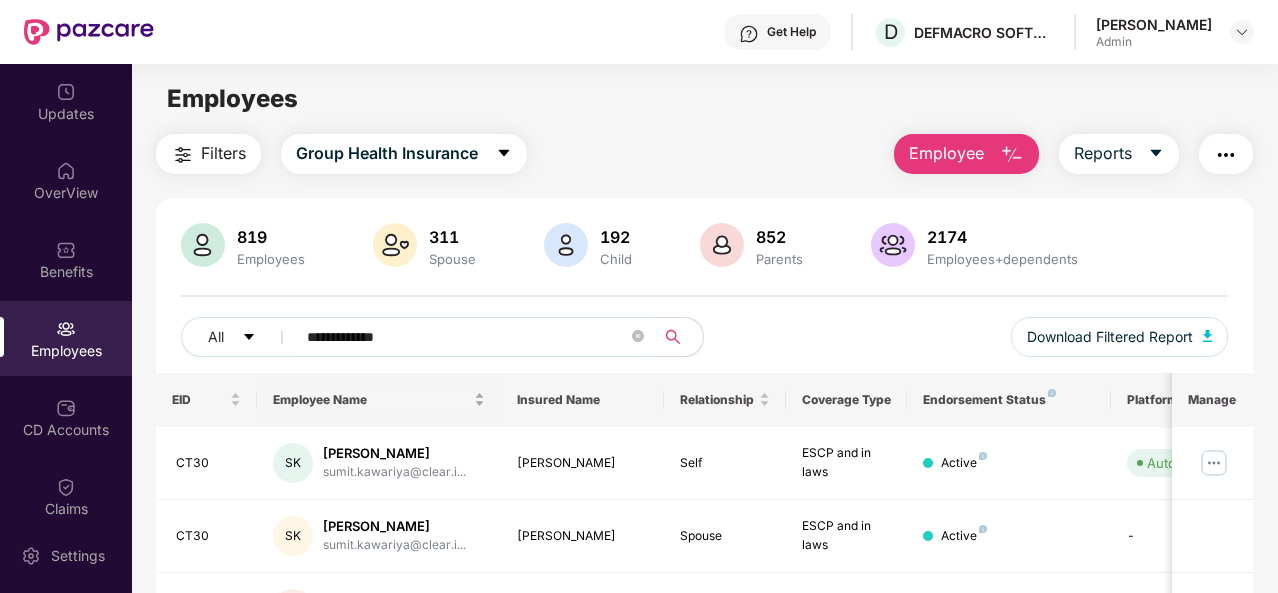 scroll, scrollTop: 87, scrollLeft: 0, axis: vertical 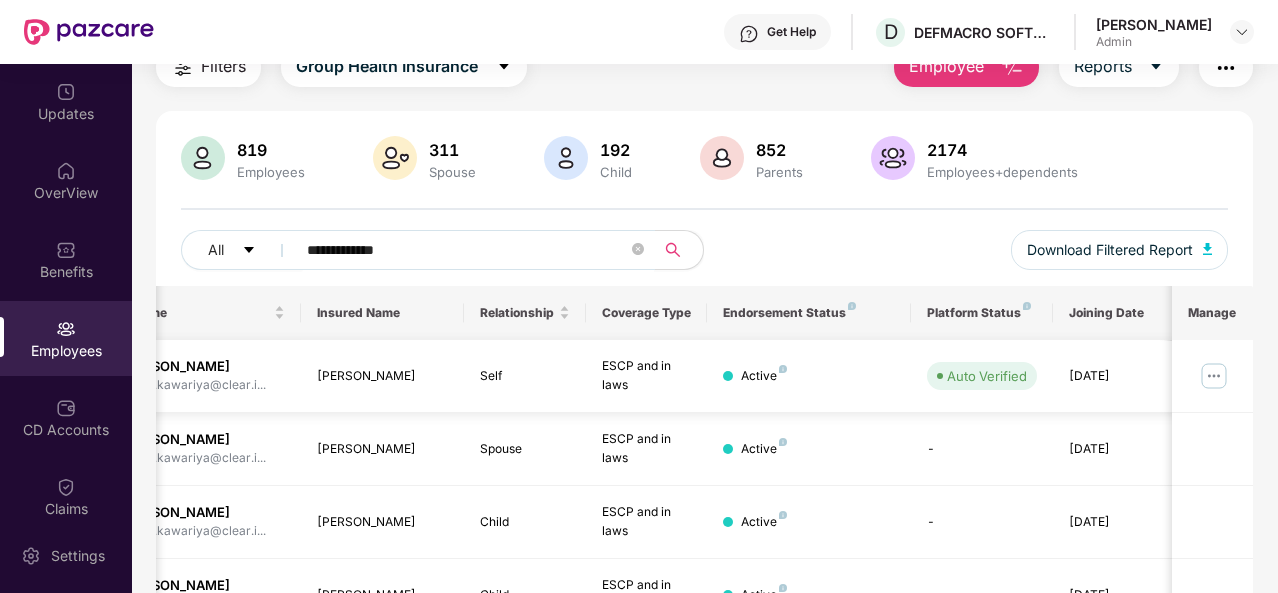 type on "**********" 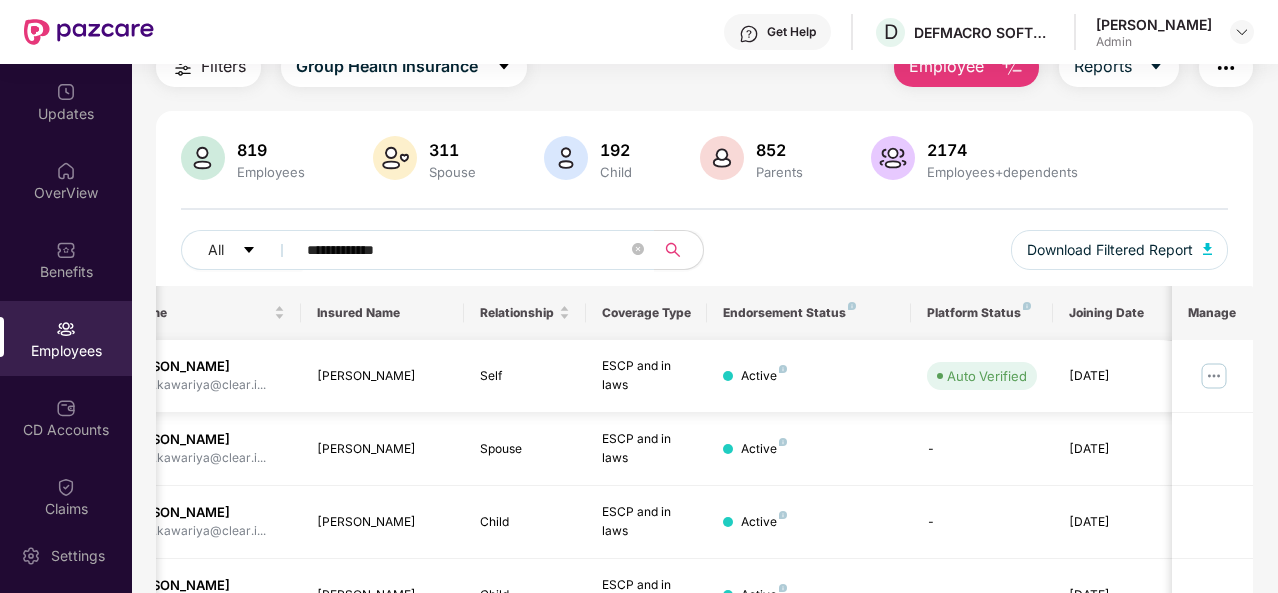 click at bounding box center (1214, 376) 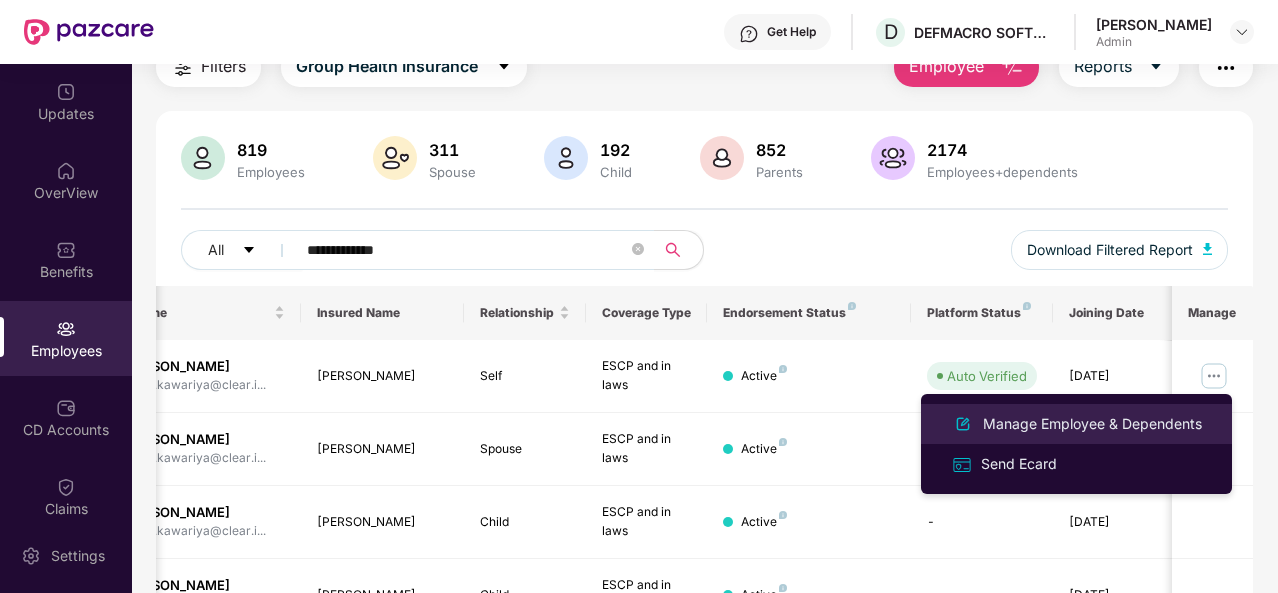 click on "Manage Employee & Dependents" at bounding box center (1092, 424) 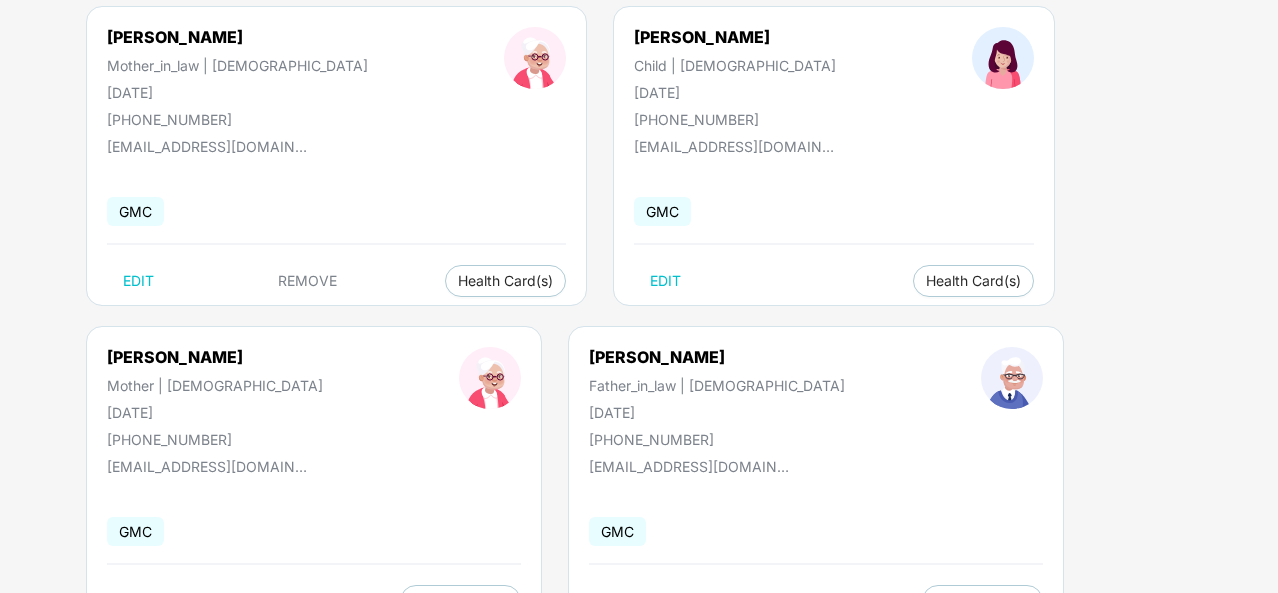 scroll, scrollTop: 0, scrollLeft: 0, axis: both 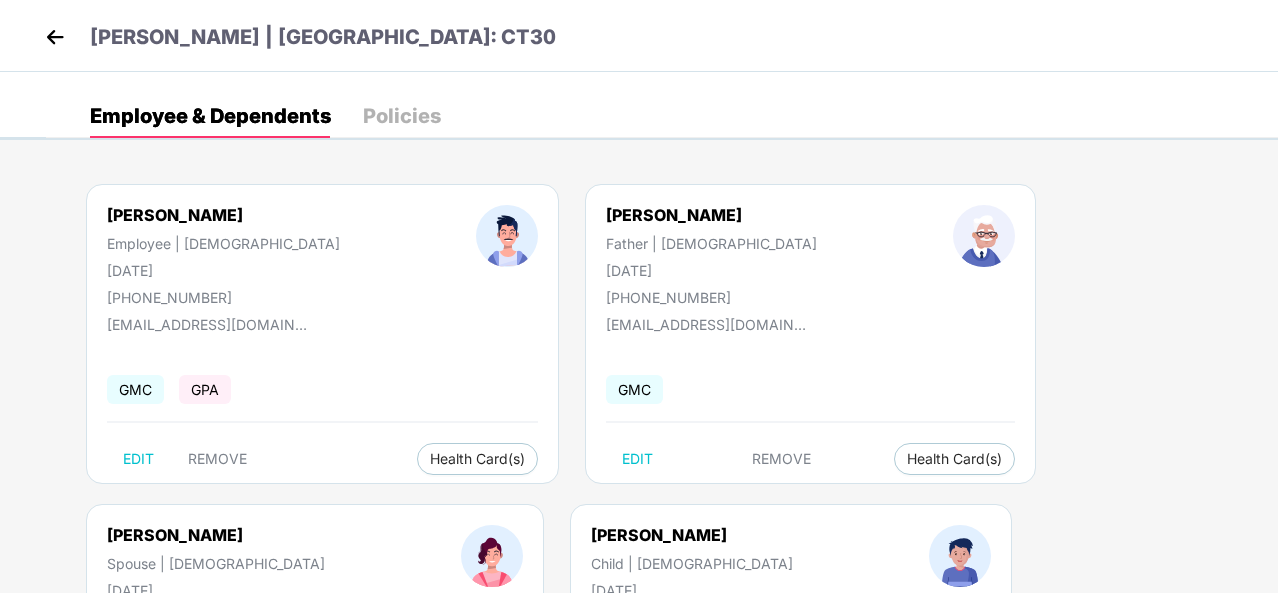click at bounding box center [55, 37] 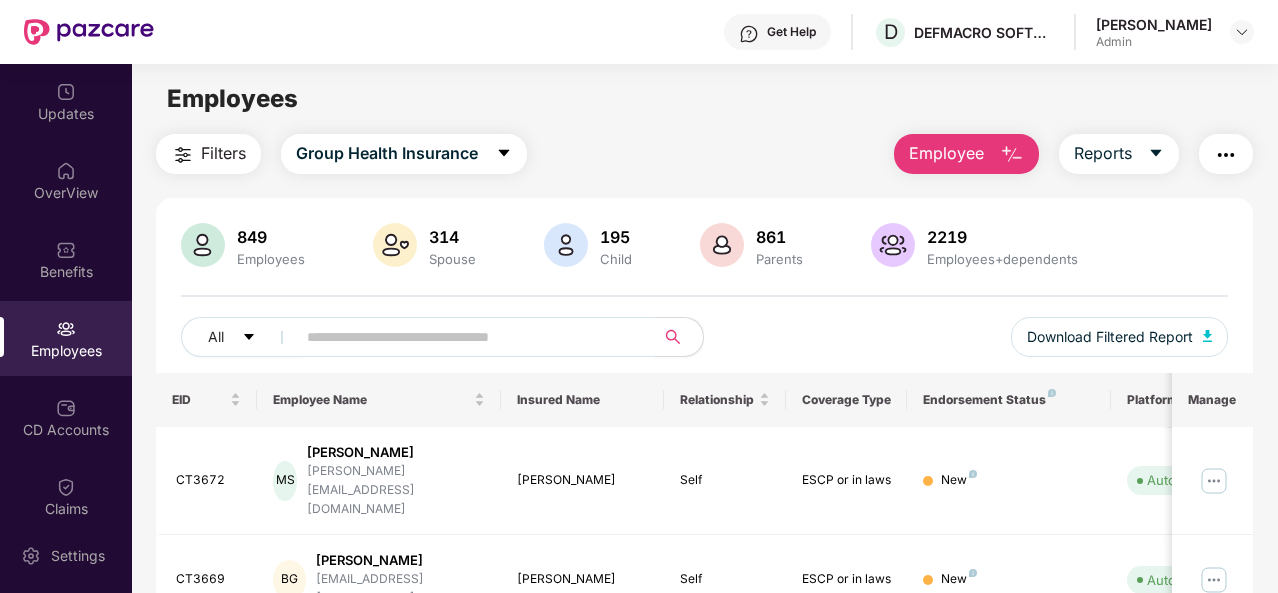 click at bounding box center [467, 337] 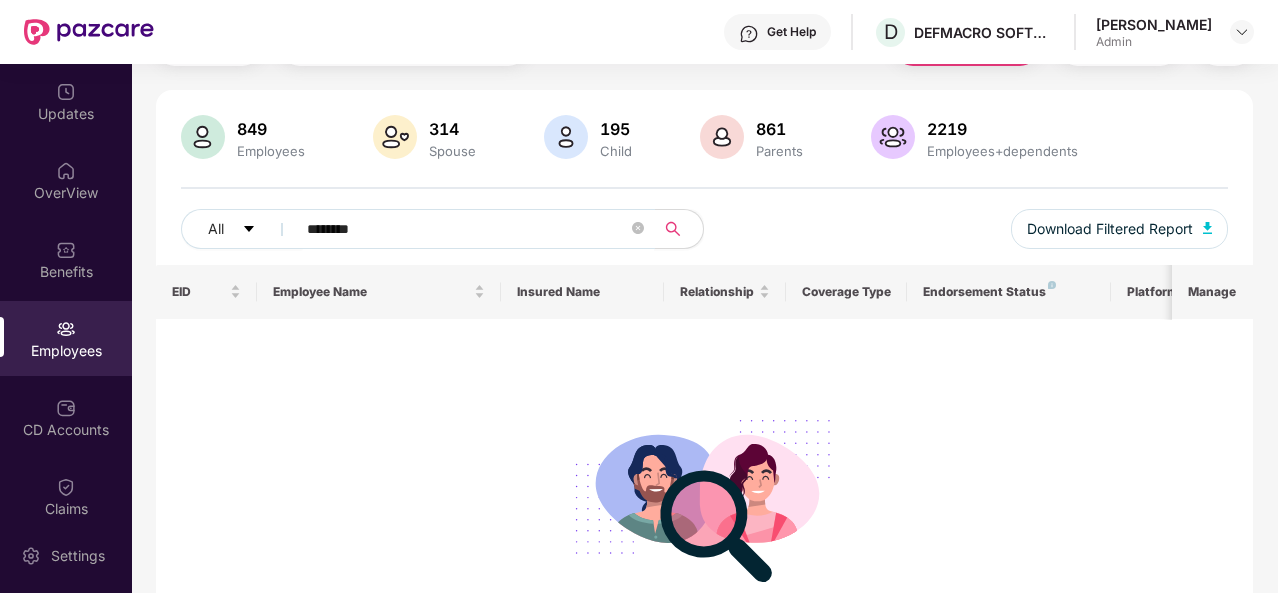 scroll, scrollTop: 112, scrollLeft: 0, axis: vertical 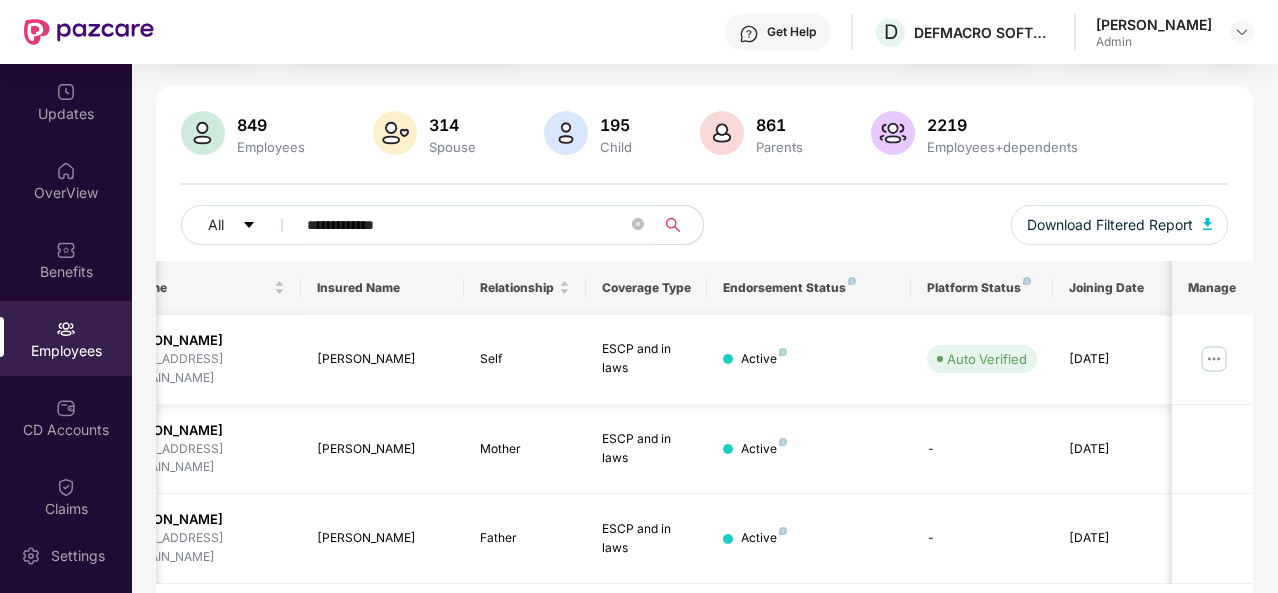 type on "**********" 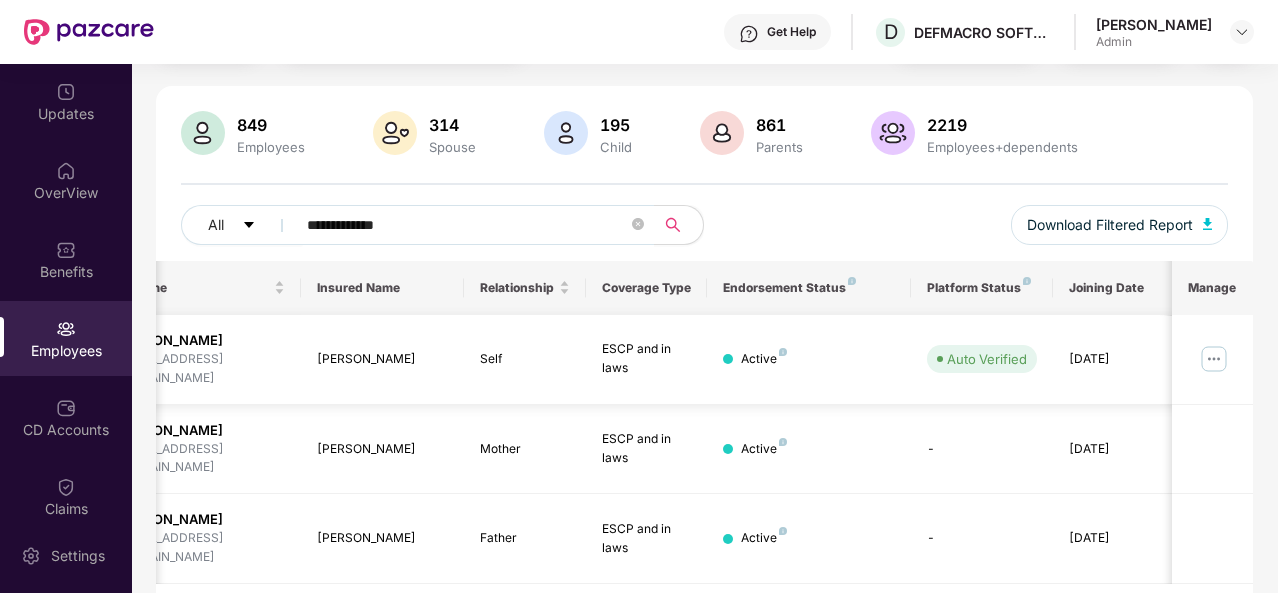 click at bounding box center [1214, 359] 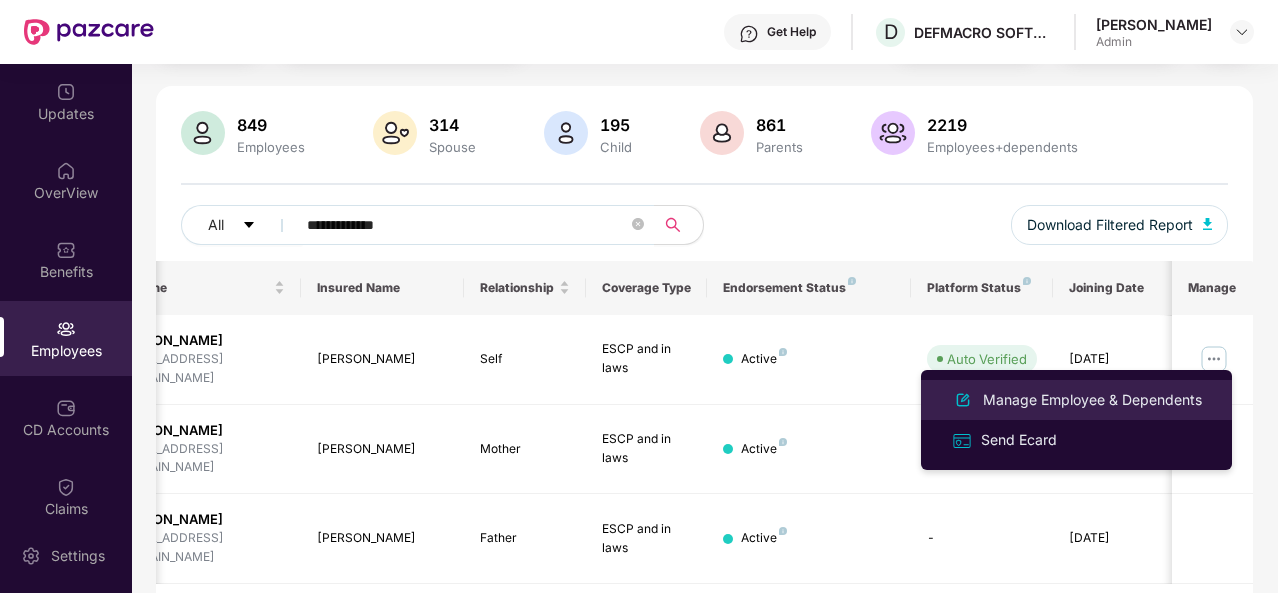 click on "Manage Employee & Dependents" at bounding box center [1092, 400] 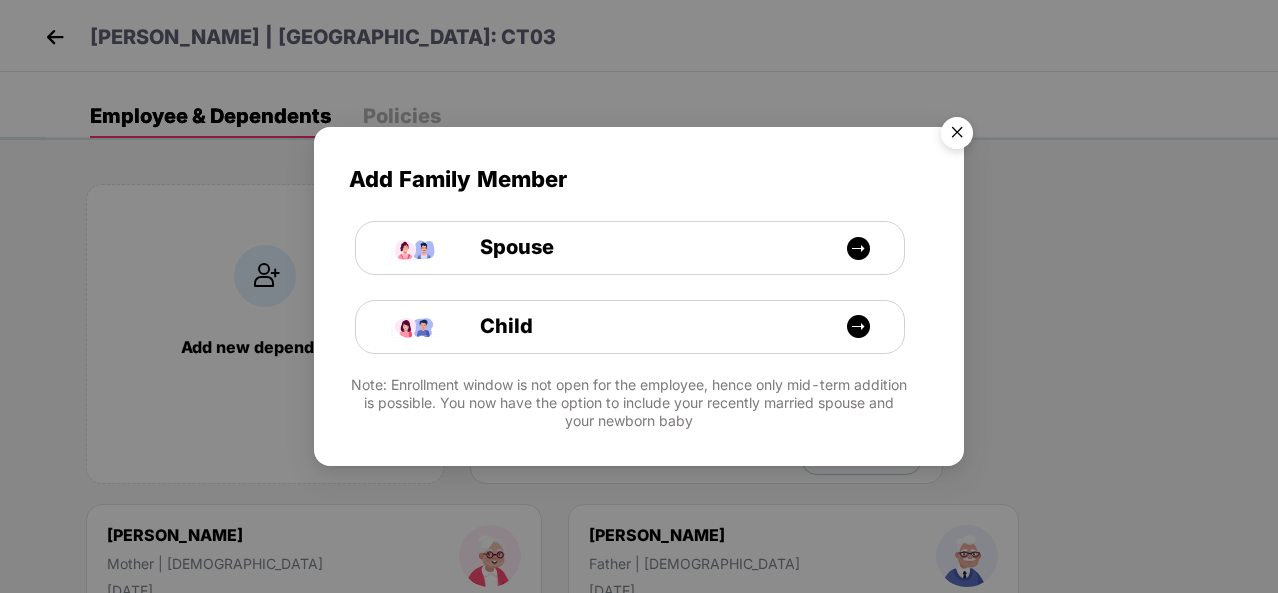 click at bounding box center (957, 136) 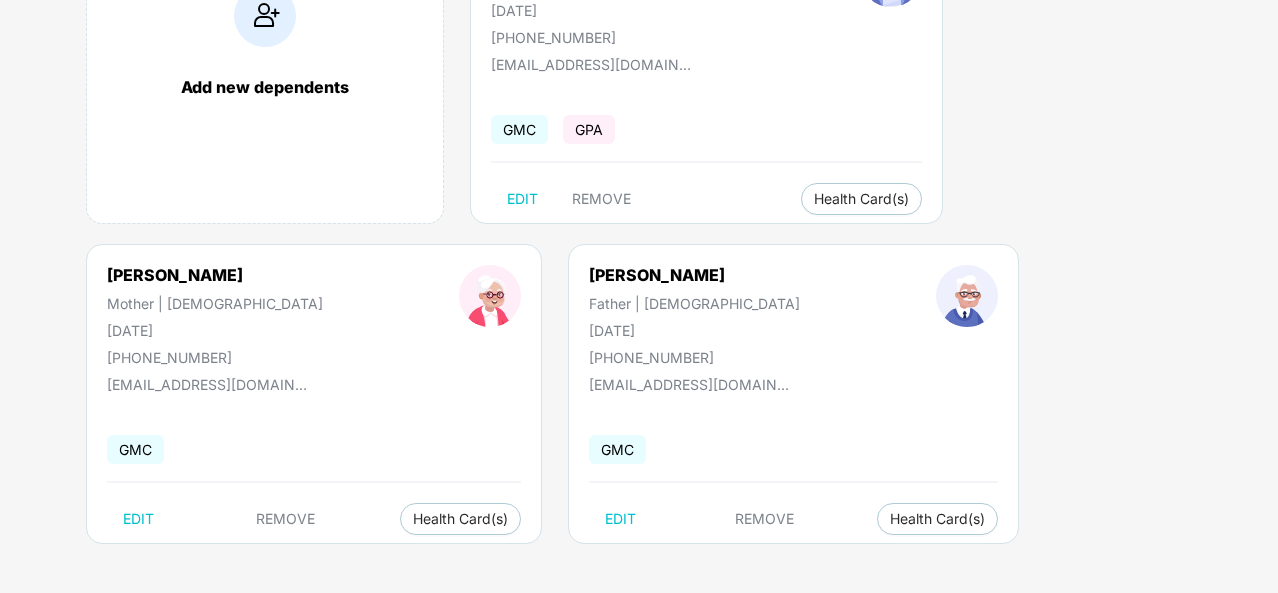 scroll, scrollTop: 0, scrollLeft: 0, axis: both 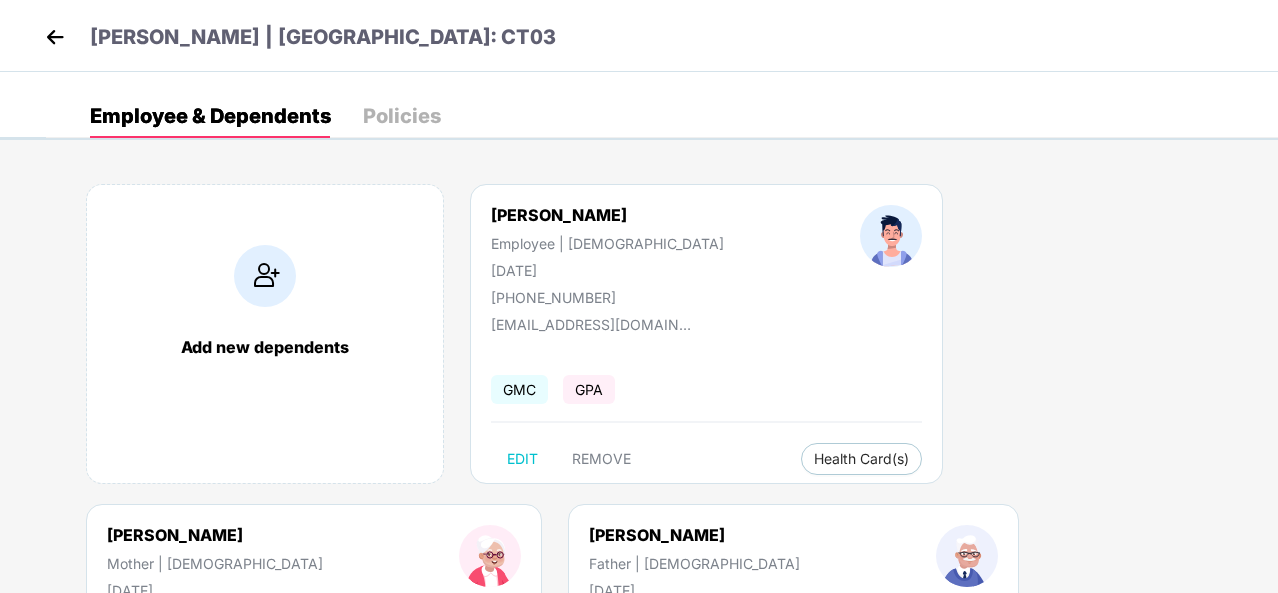 click at bounding box center [55, 37] 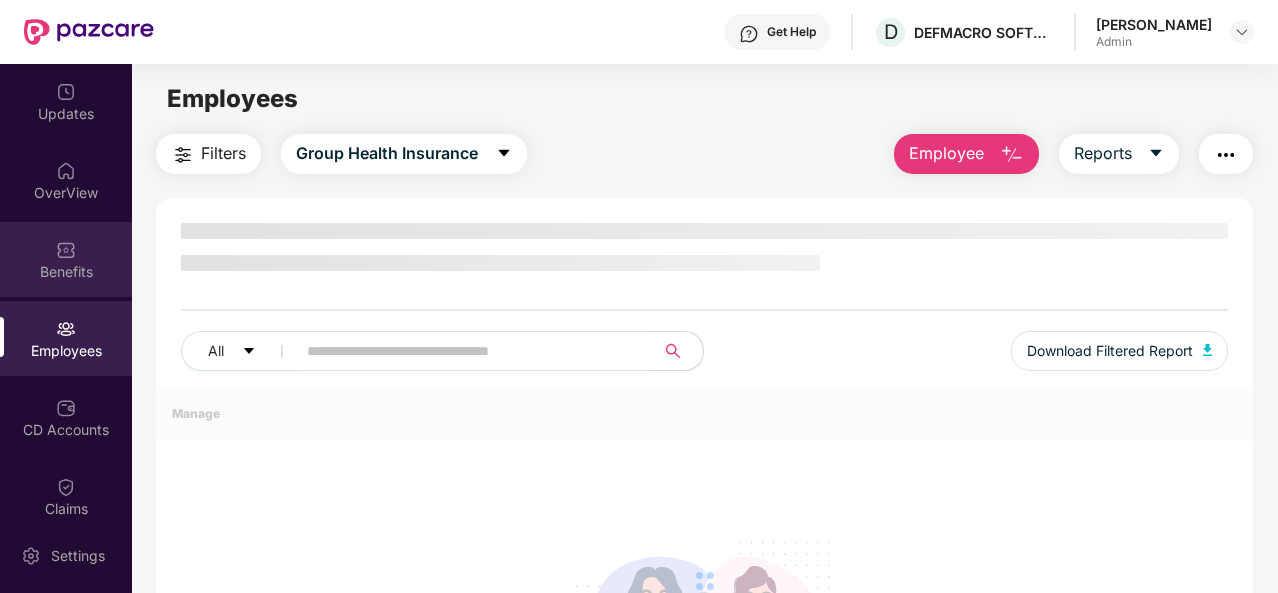 click on "Benefits" at bounding box center [66, 272] 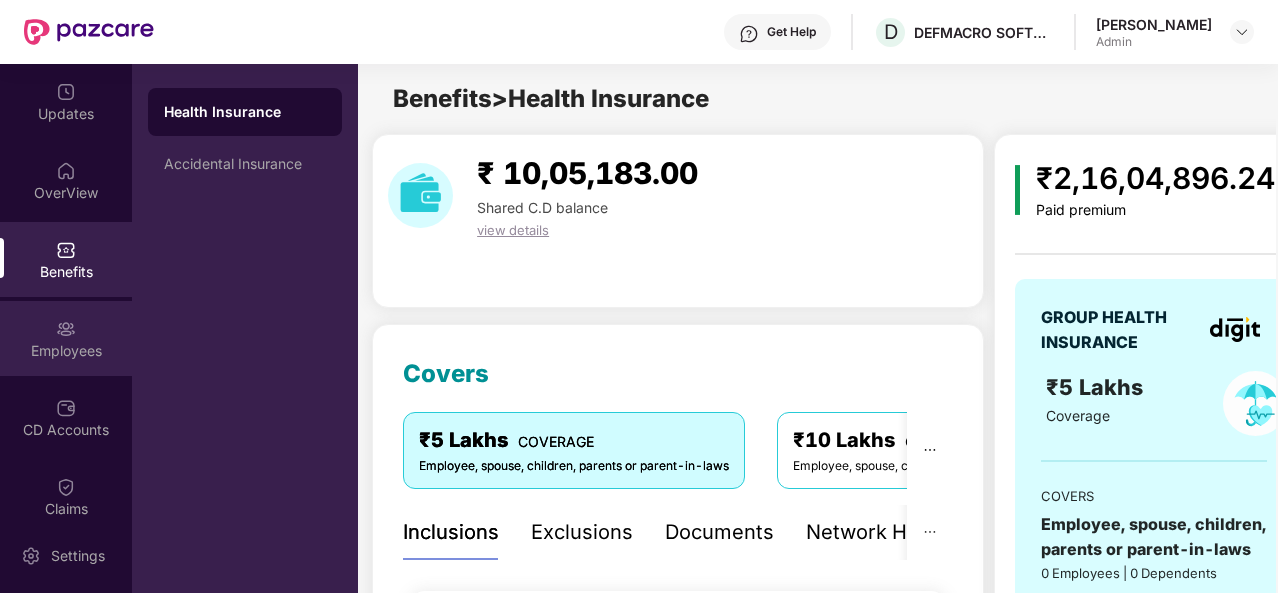 click on "Employees" at bounding box center [66, 351] 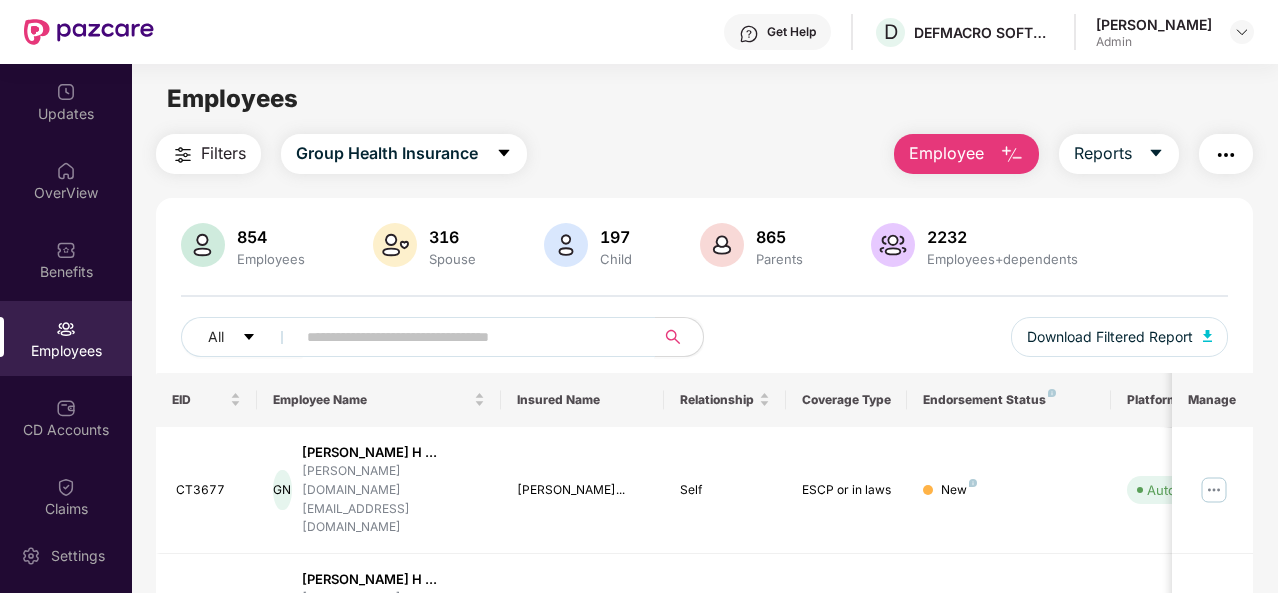click at bounding box center [467, 337] 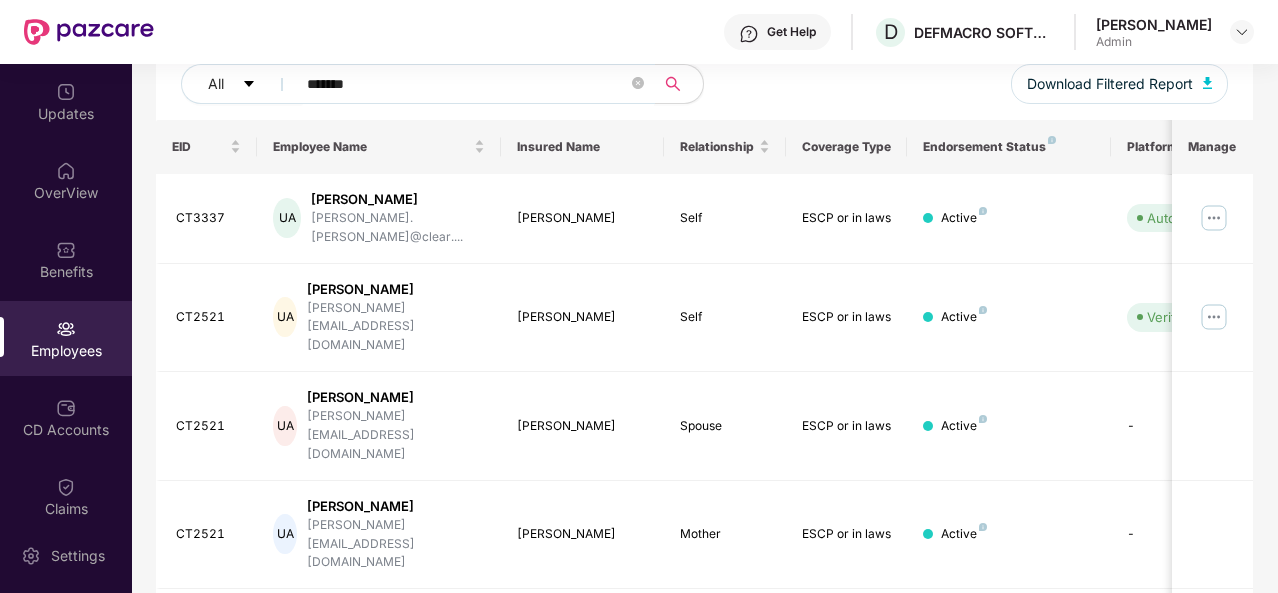 scroll, scrollTop: 268, scrollLeft: 0, axis: vertical 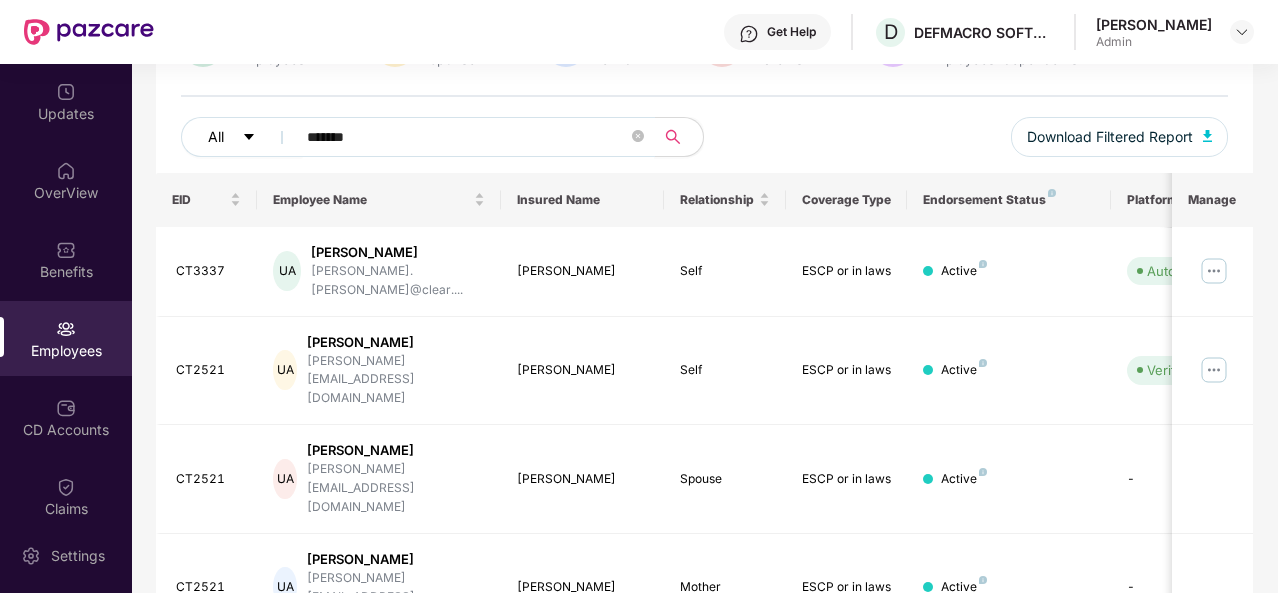 drag, startPoint x: 469, startPoint y: 125, endPoint x: 255, endPoint y: 135, distance: 214.23352 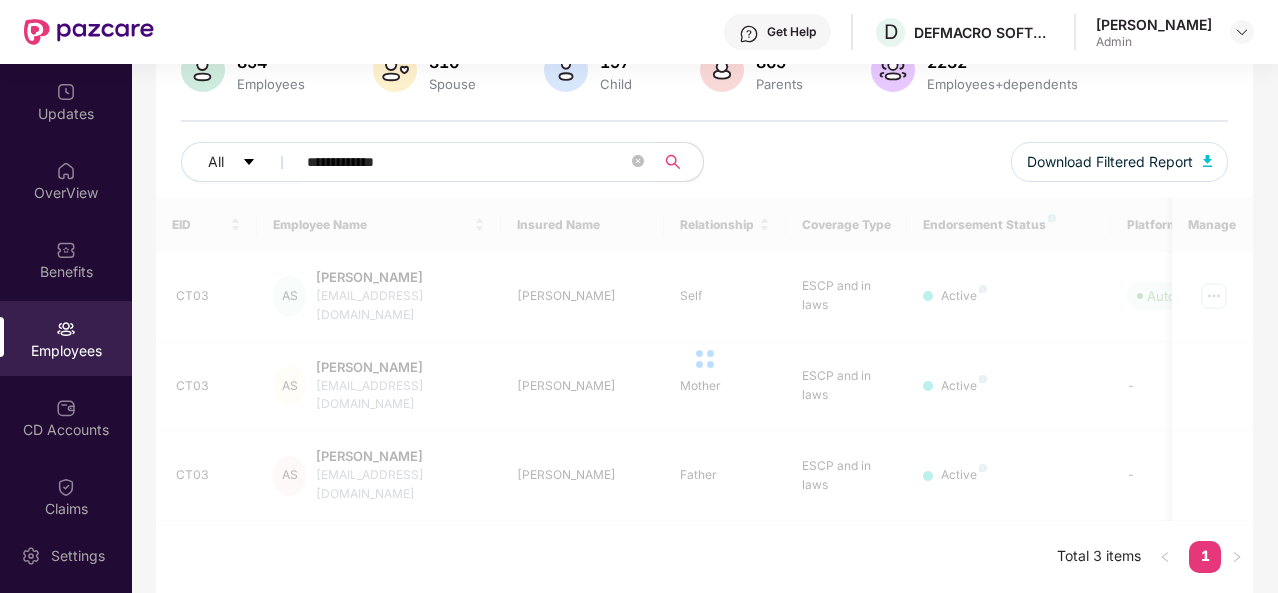 scroll, scrollTop: 122, scrollLeft: 0, axis: vertical 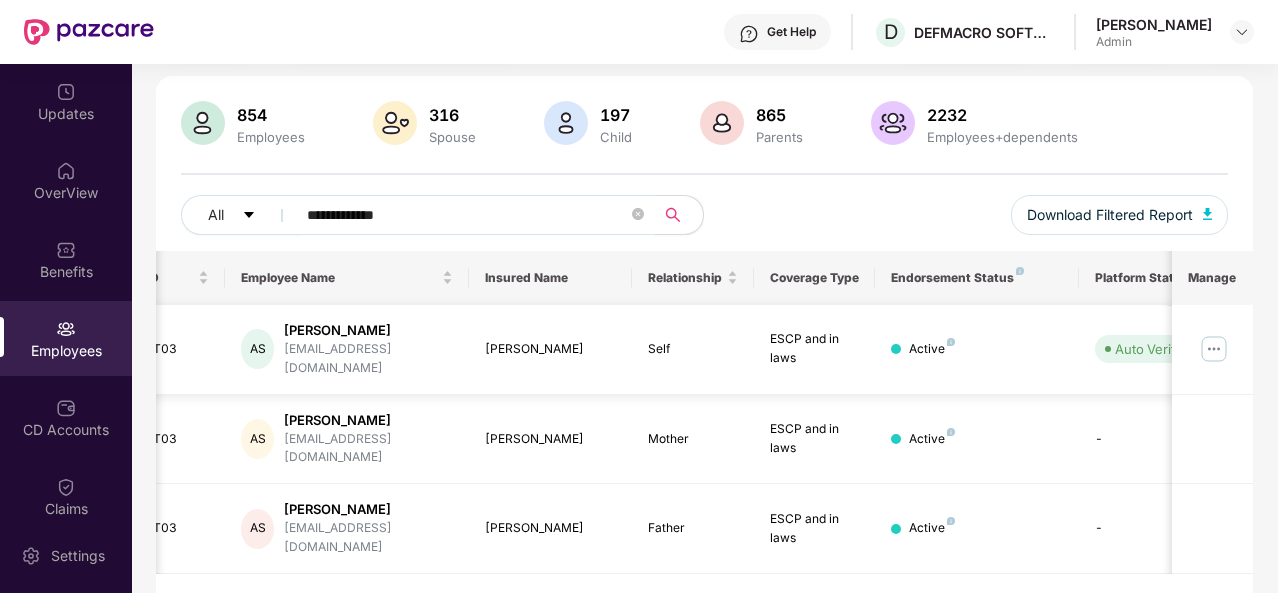 type on "**********" 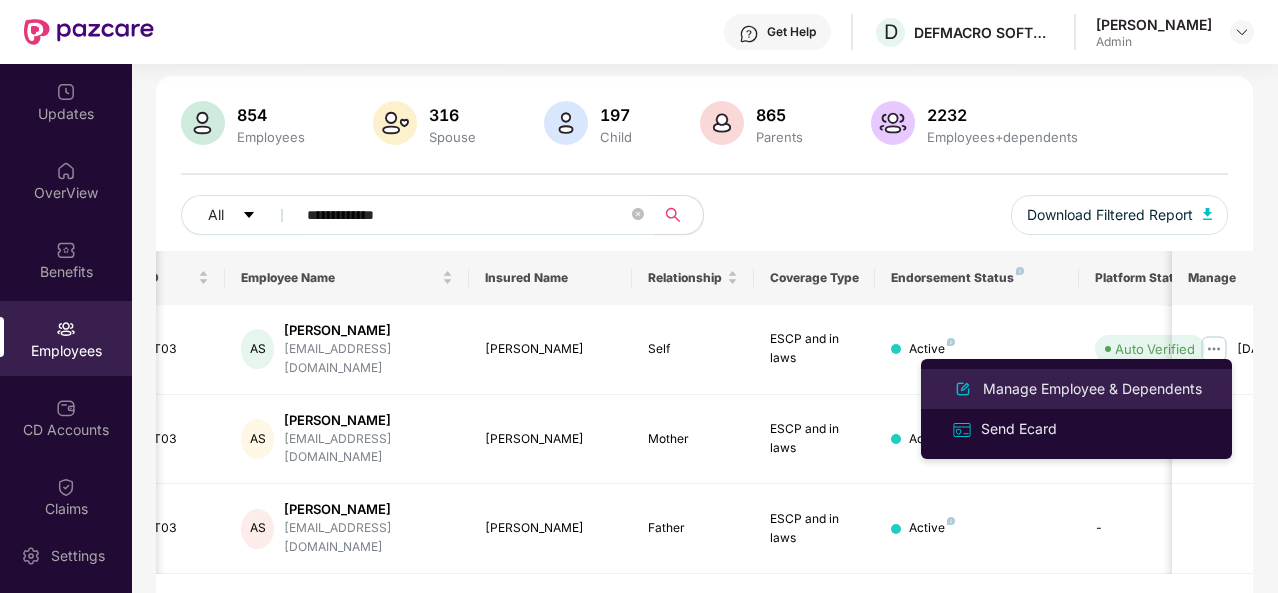 click on "Manage Employee & Dependents" at bounding box center [1076, 389] 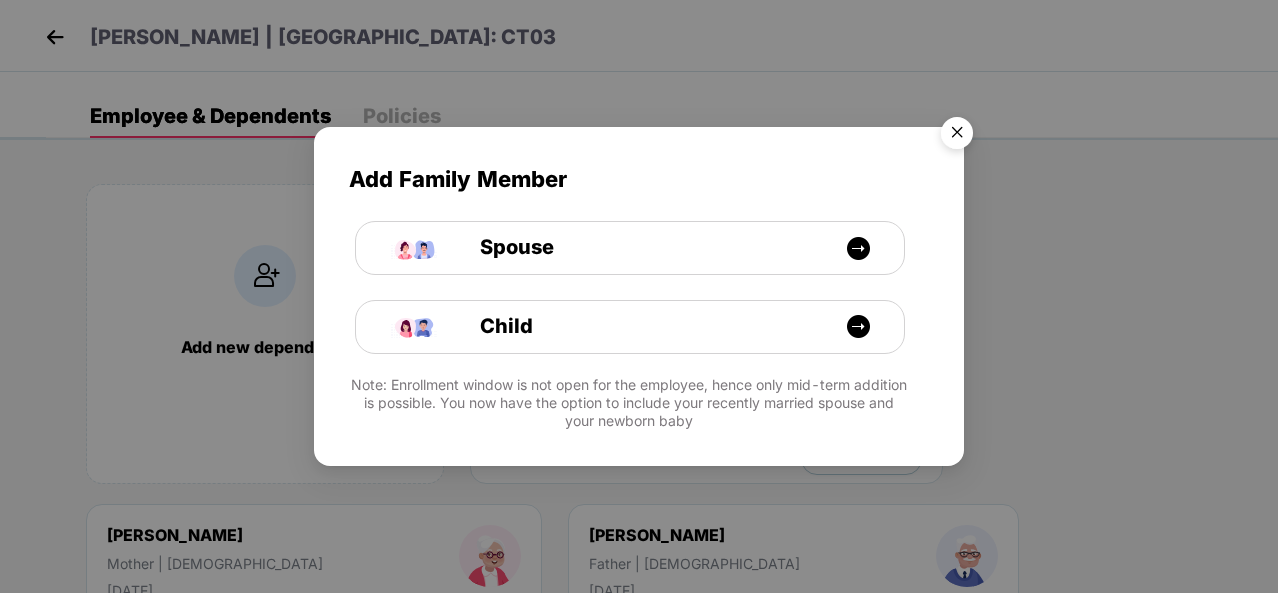 click at bounding box center (957, 136) 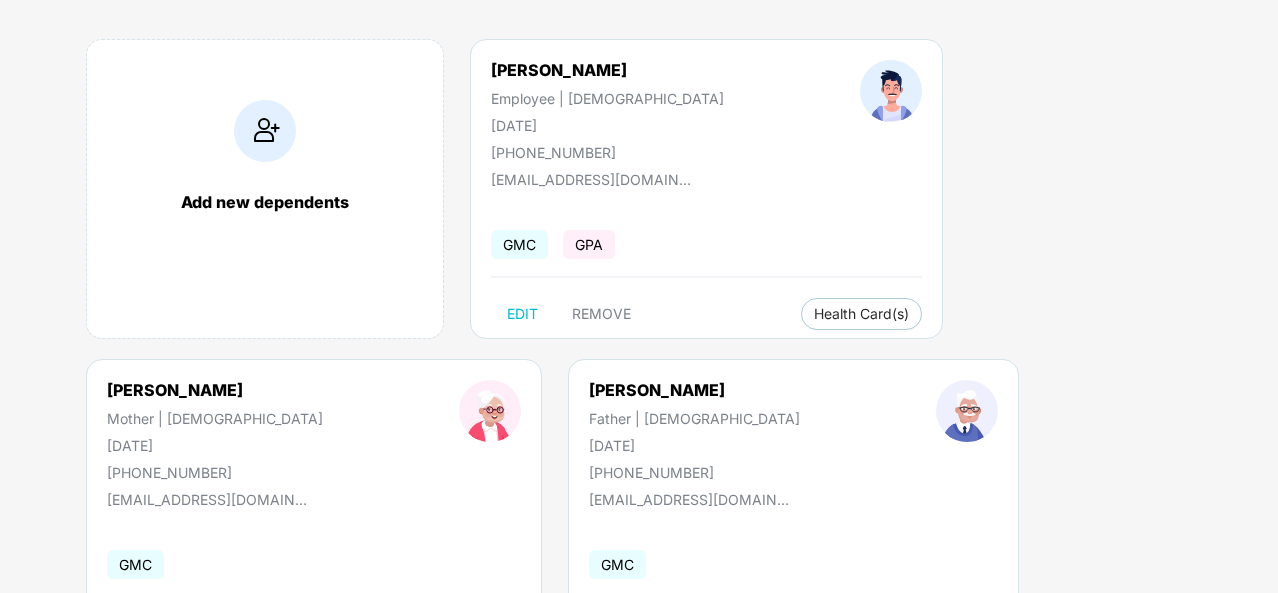 scroll, scrollTop: 0, scrollLeft: 0, axis: both 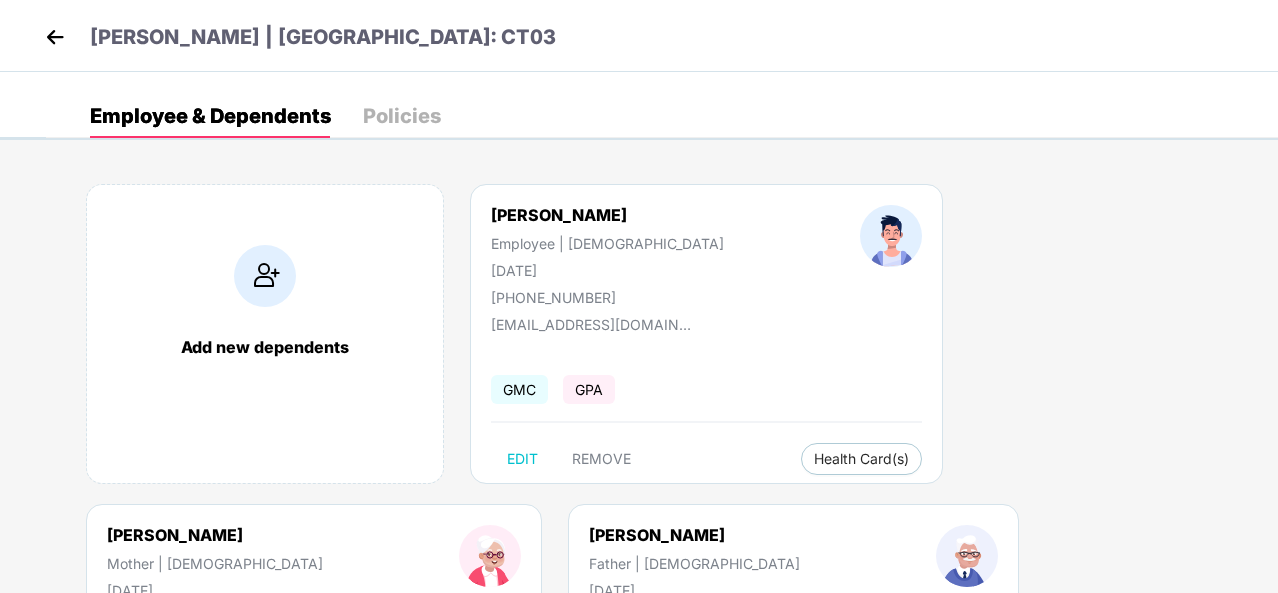 click at bounding box center (55, 37) 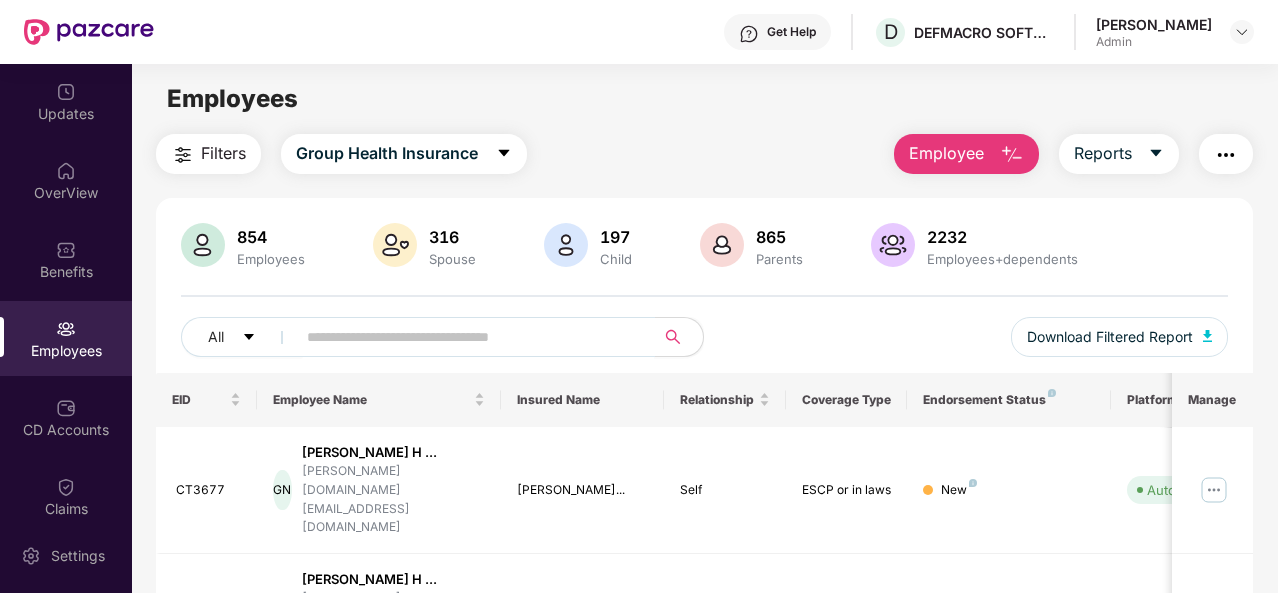 click at bounding box center [467, 337] 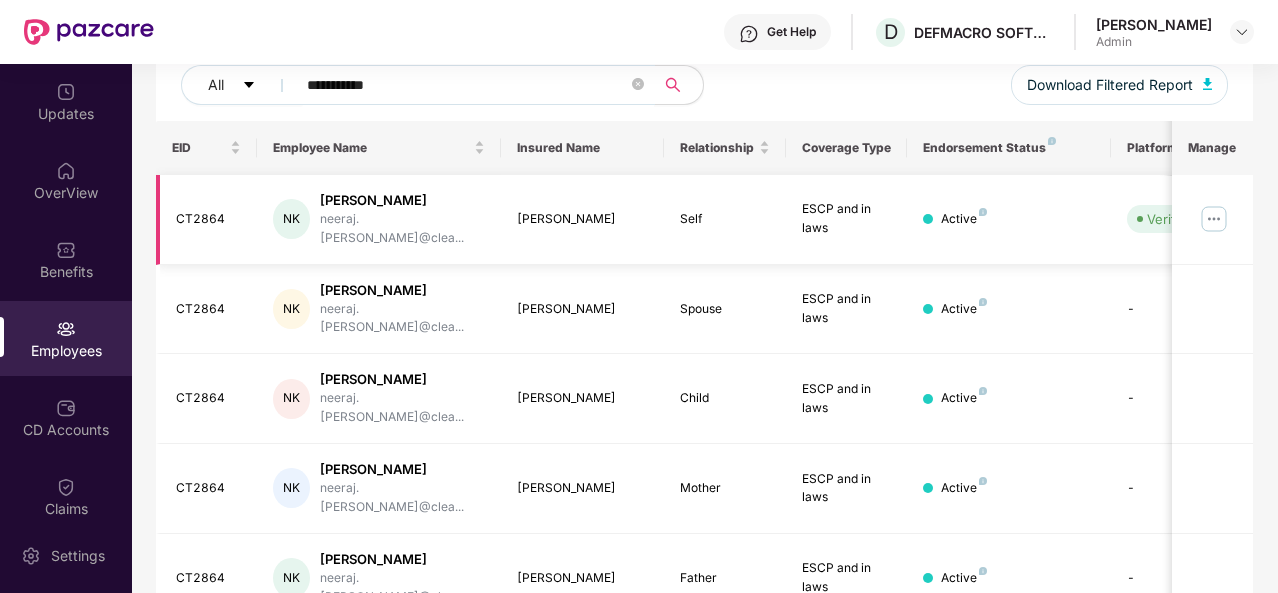 scroll, scrollTop: 268, scrollLeft: 0, axis: vertical 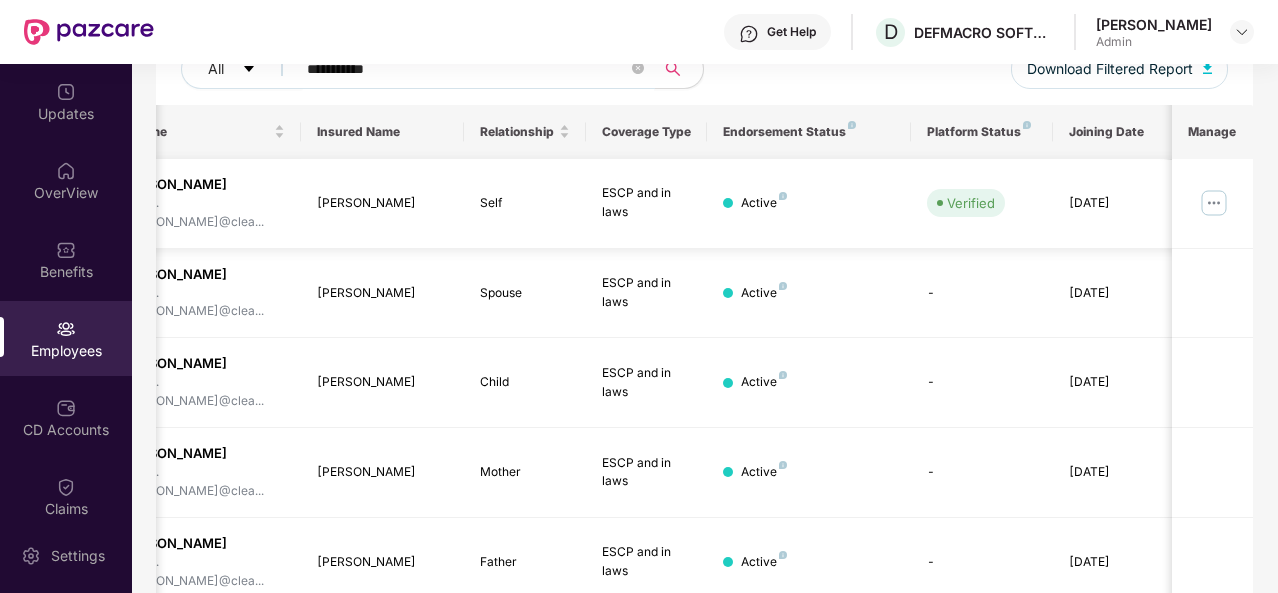 type on "**********" 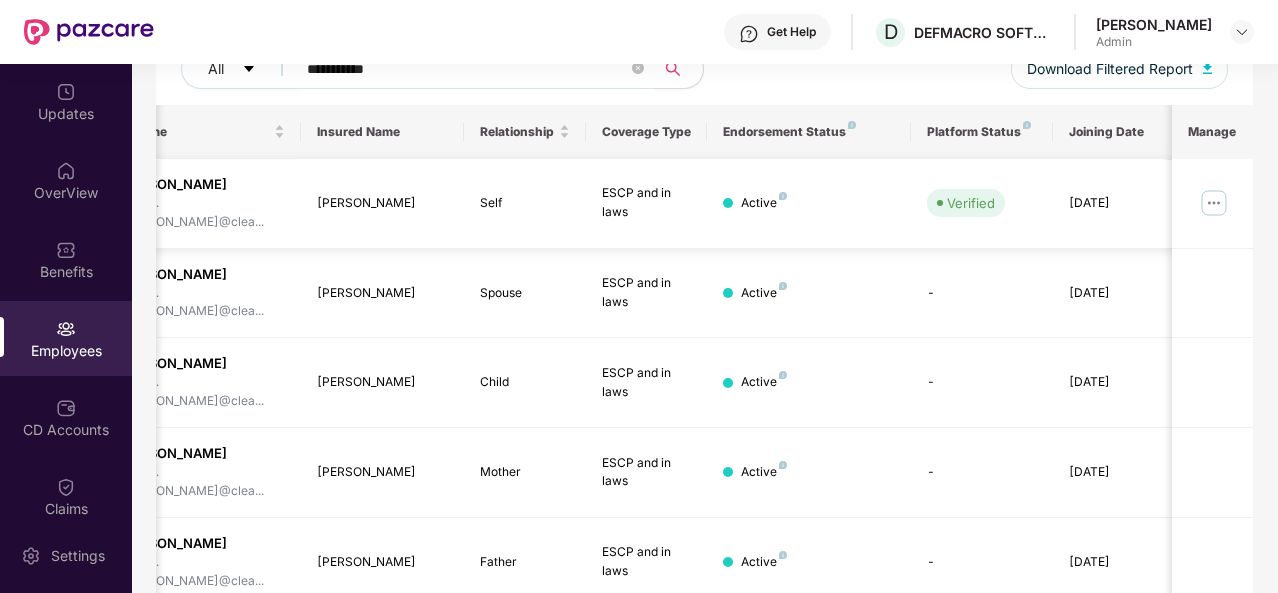click at bounding box center [1212, 204] 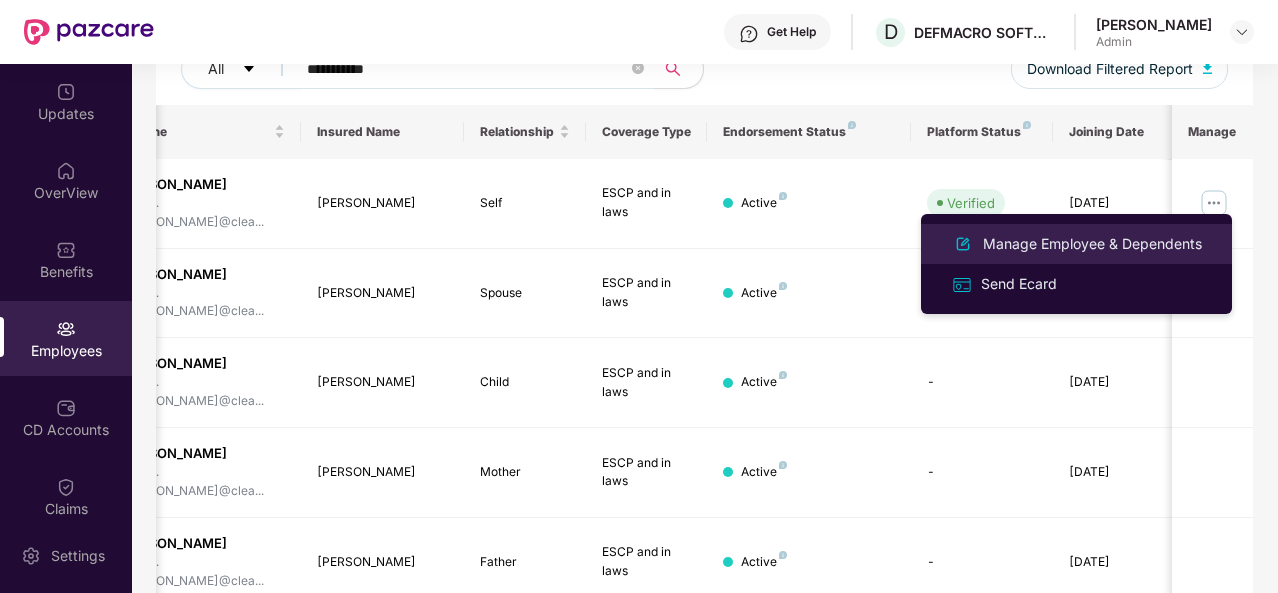 click on "Manage Employee & Dependents" at bounding box center [1092, 244] 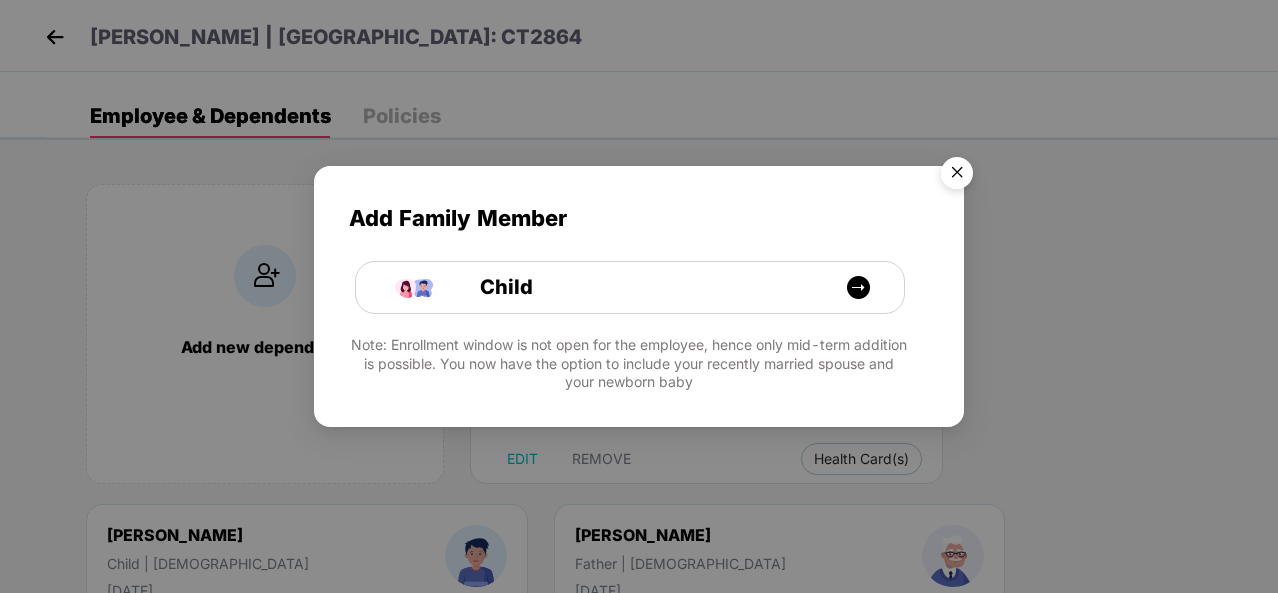 click at bounding box center (957, 176) 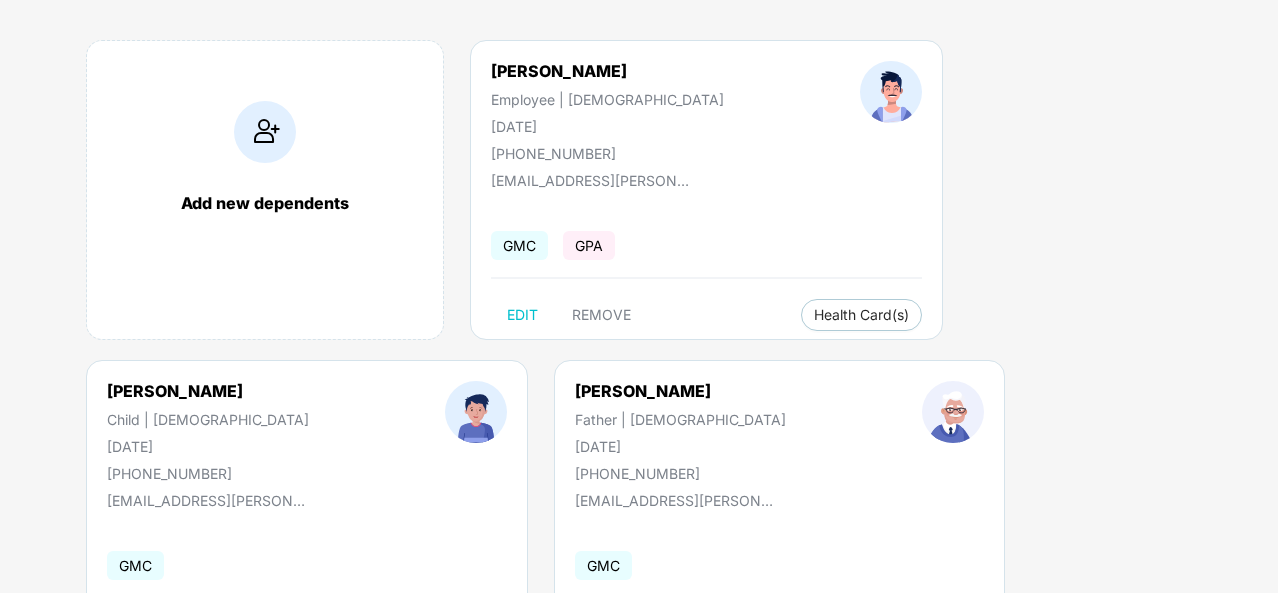 scroll, scrollTop: 0, scrollLeft: 0, axis: both 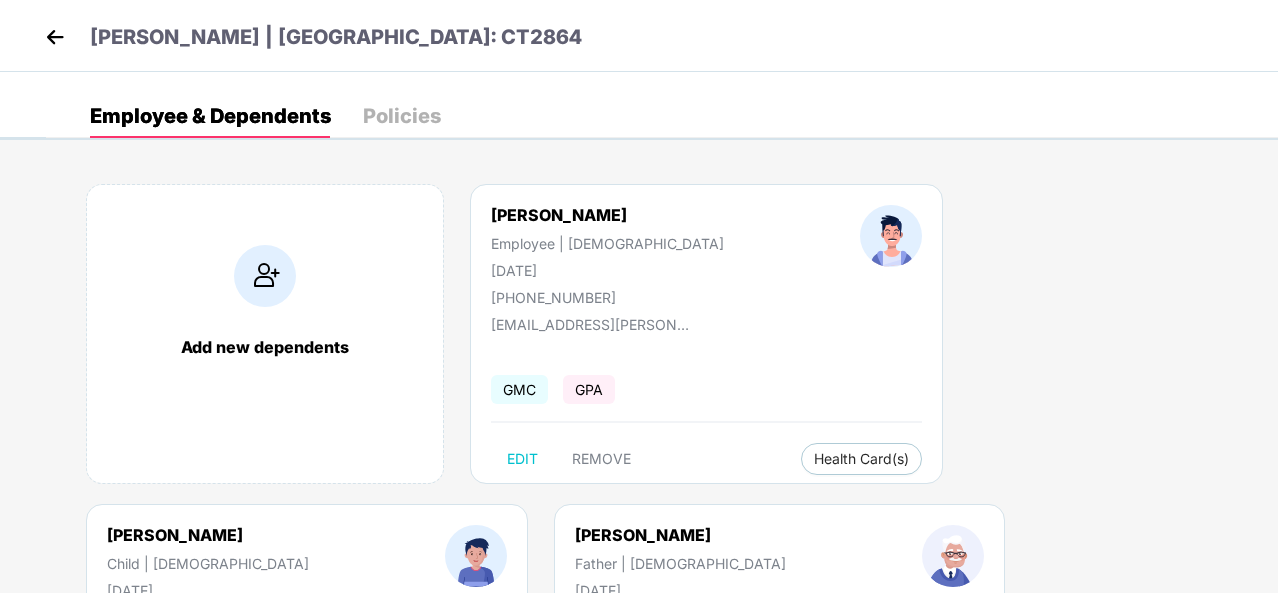 click at bounding box center [55, 37] 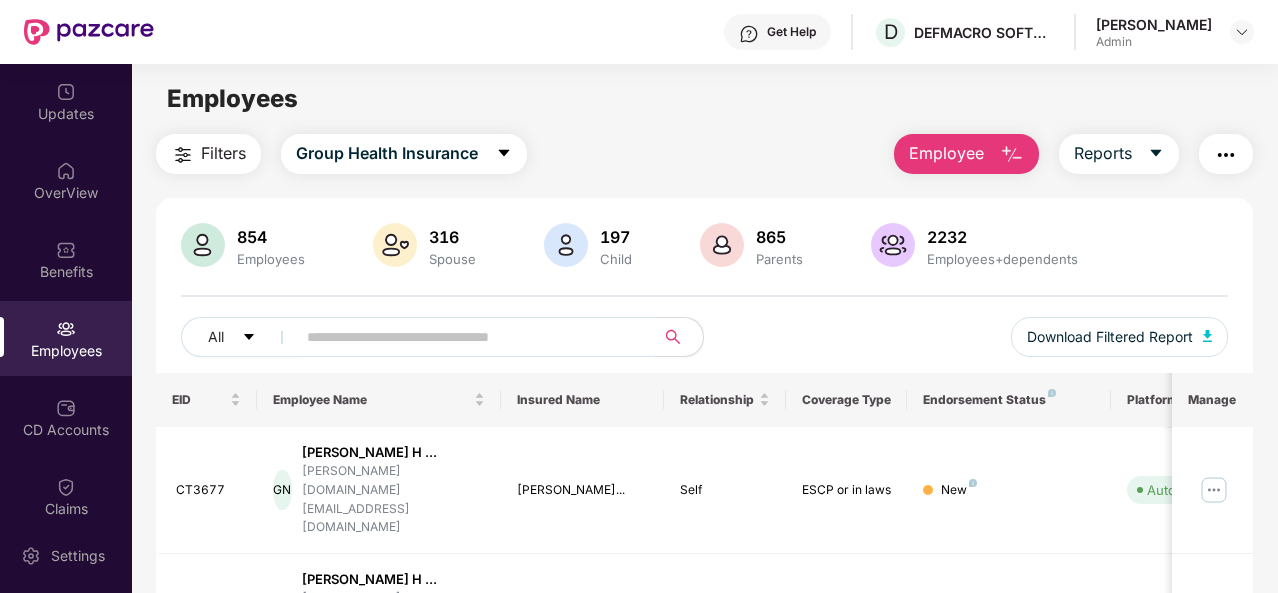click at bounding box center [467, 337] 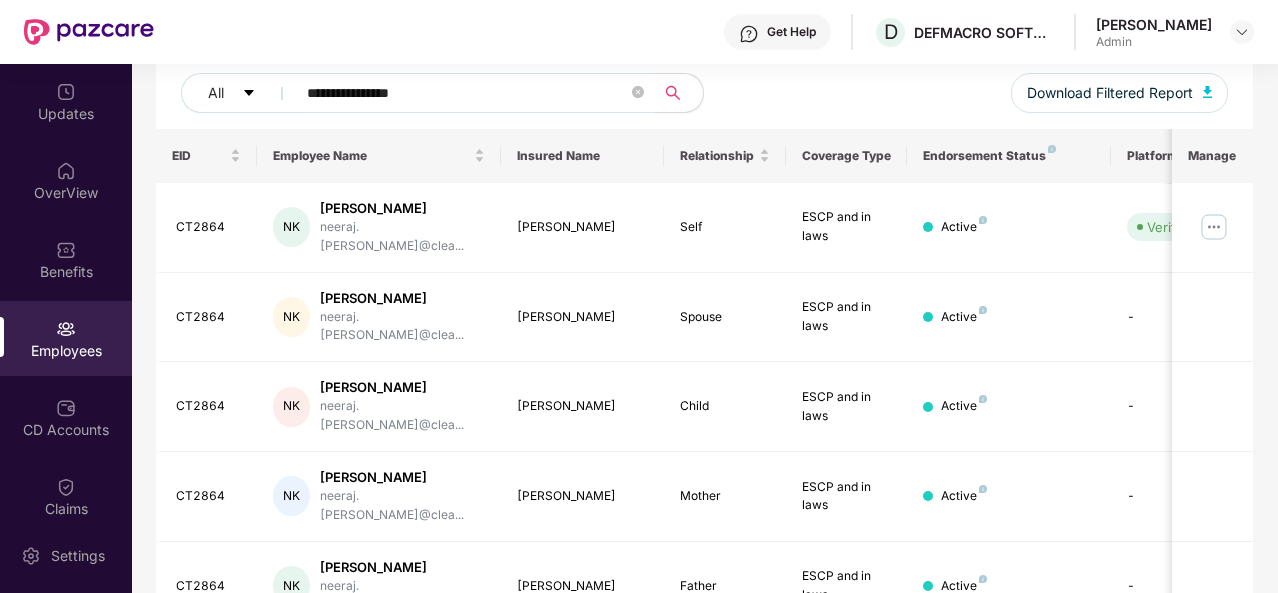 scroll, scrollTop: 268, scrollLeft: 0, axis: vertical 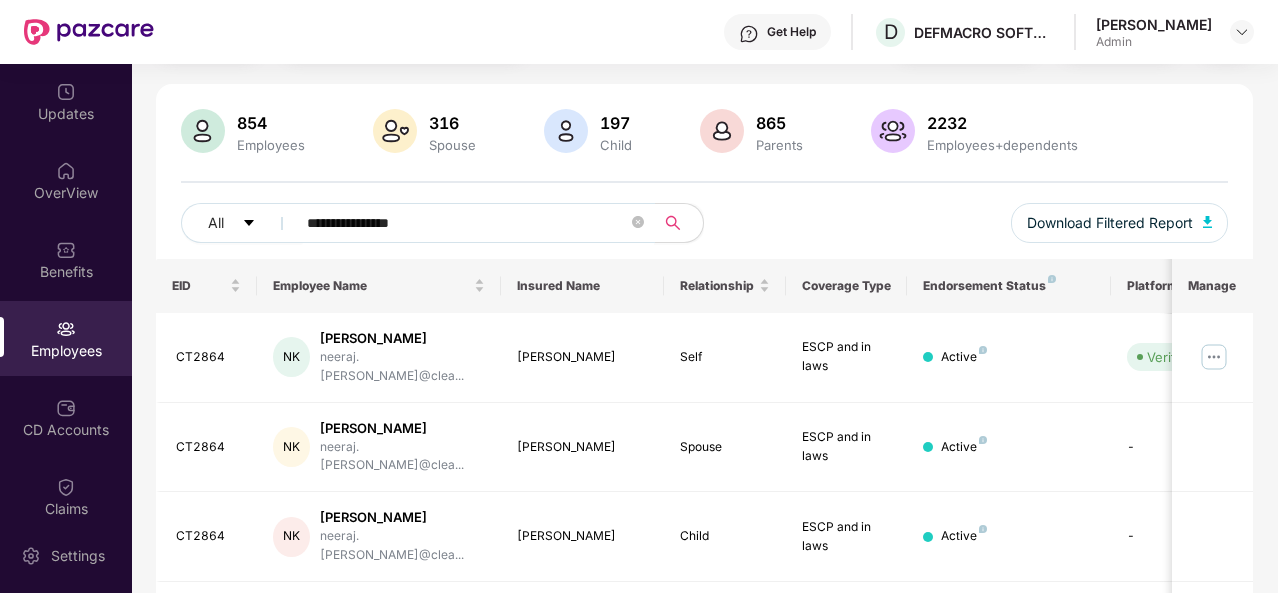 drag, startPoint x: 451, startPoint y: 233, endPoint x: 155, endPoint y: 213, distance: 296.6749 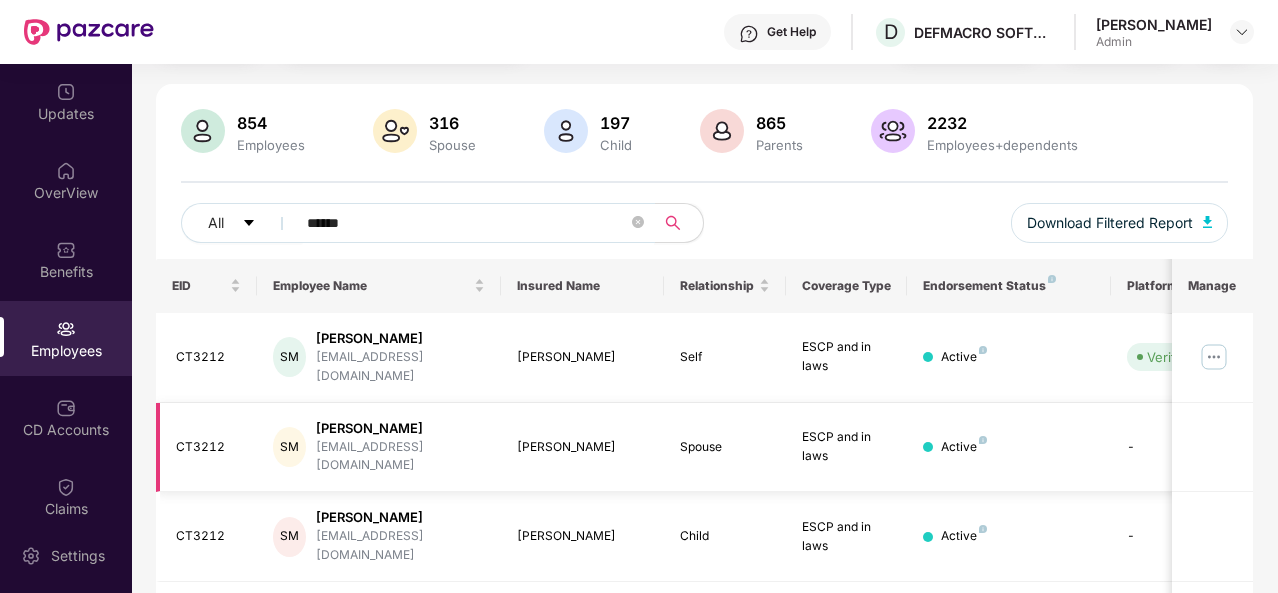 scroll, scrollTop: 126, scrollLeft: 0, axis: vertical 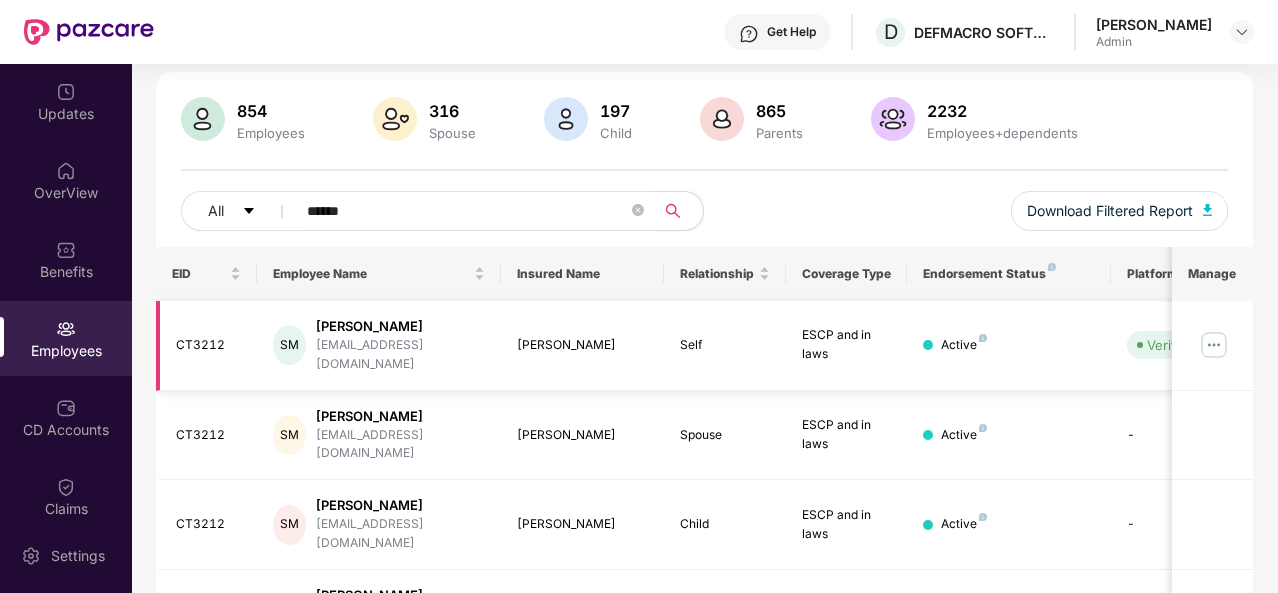 type on "******" 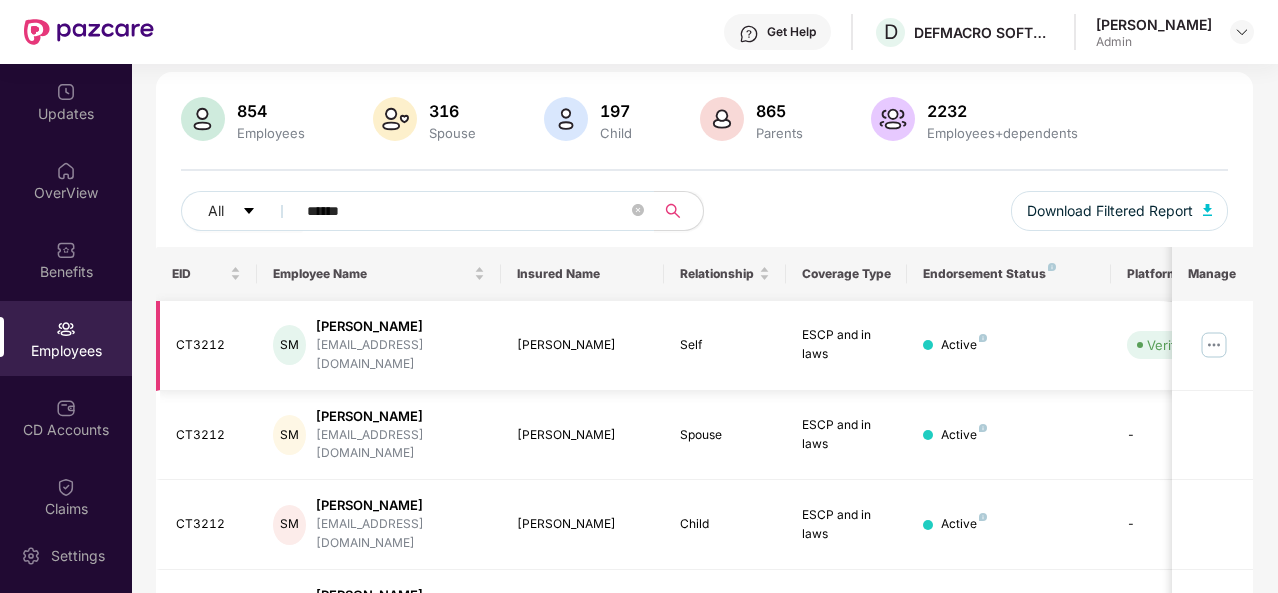 click at bounding box center (1214, 345) 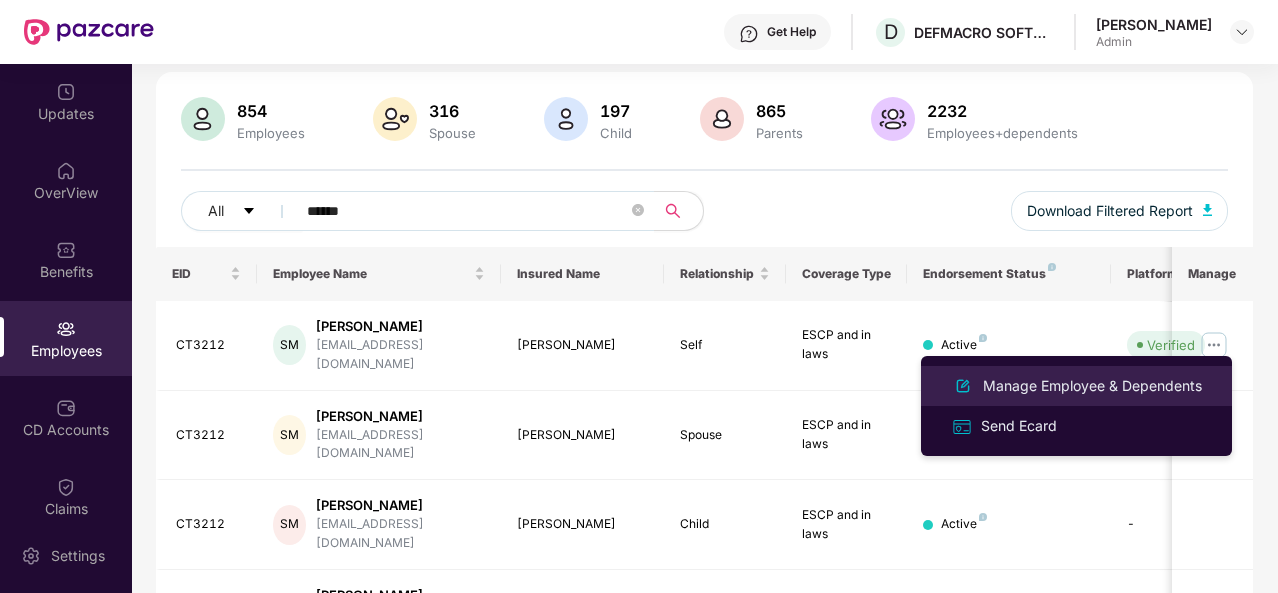 click on "Manage Employee & Dependents" at bounding box center (1092, 386) 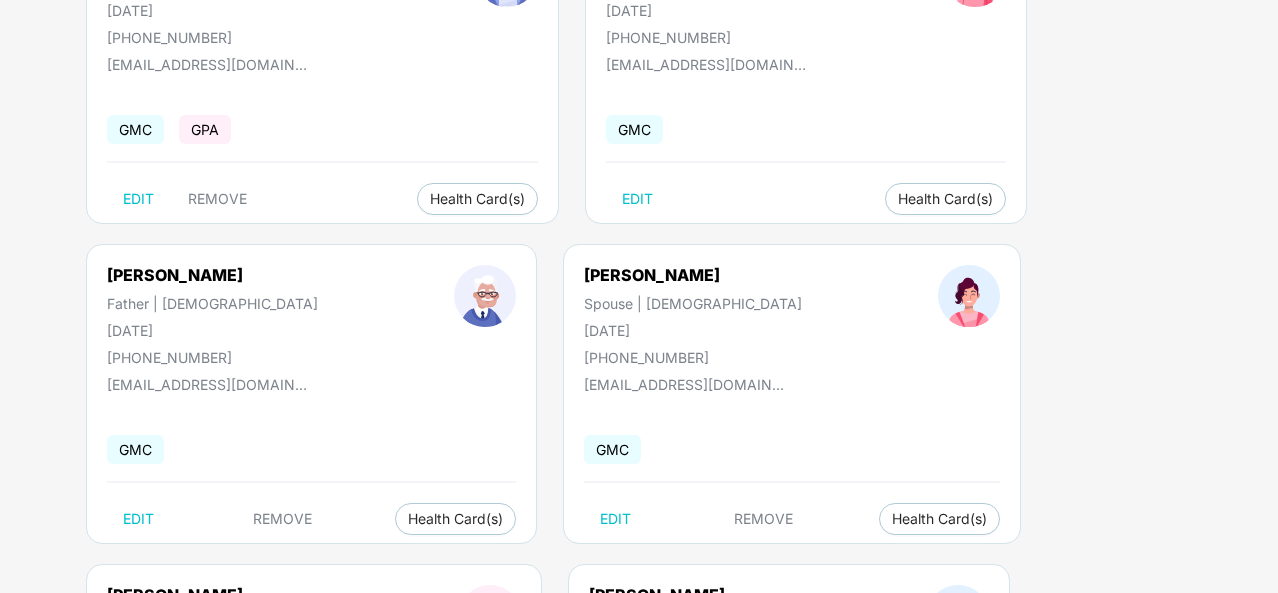 scroll, scrollTop: 0, scrollLeft: 0, axis: both 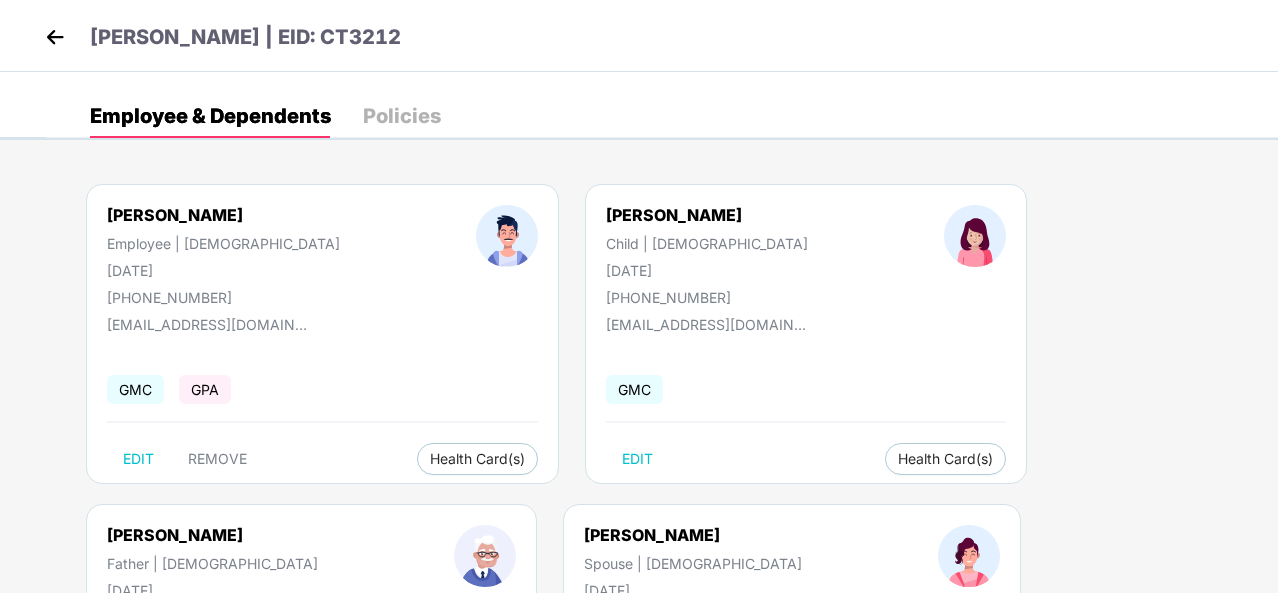 click at bounding box center [55, 37] 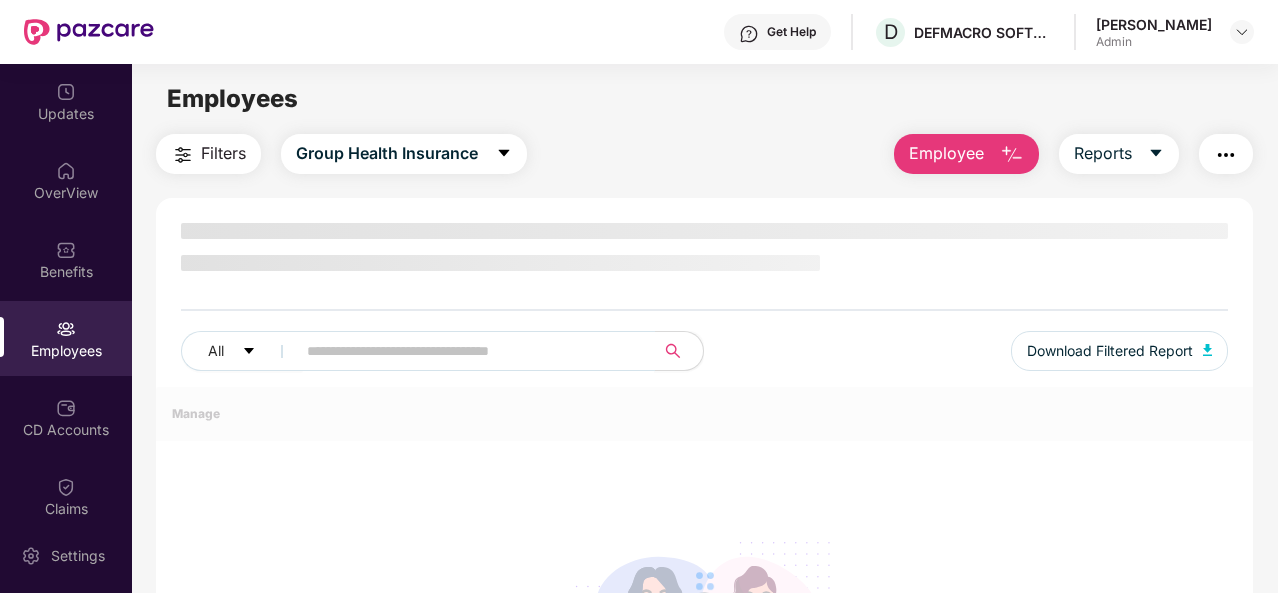 click at bounding box center (467, 351) 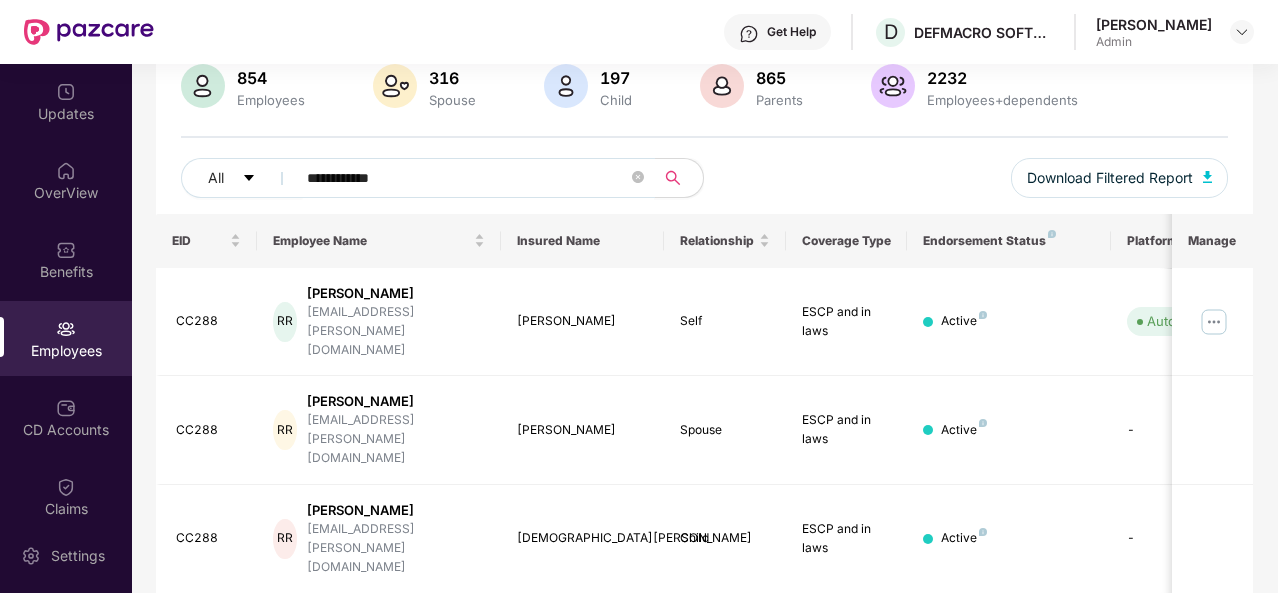 scroll, scrollTop: 160, scrollLeft: 0, axis: vertical 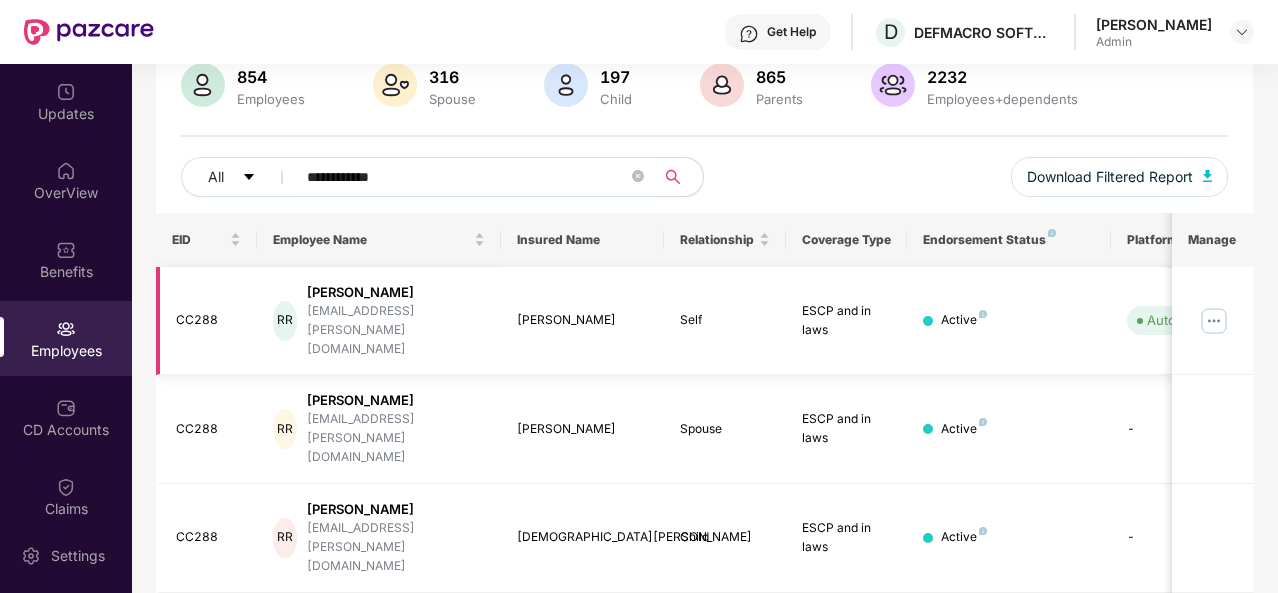 type on "**********" 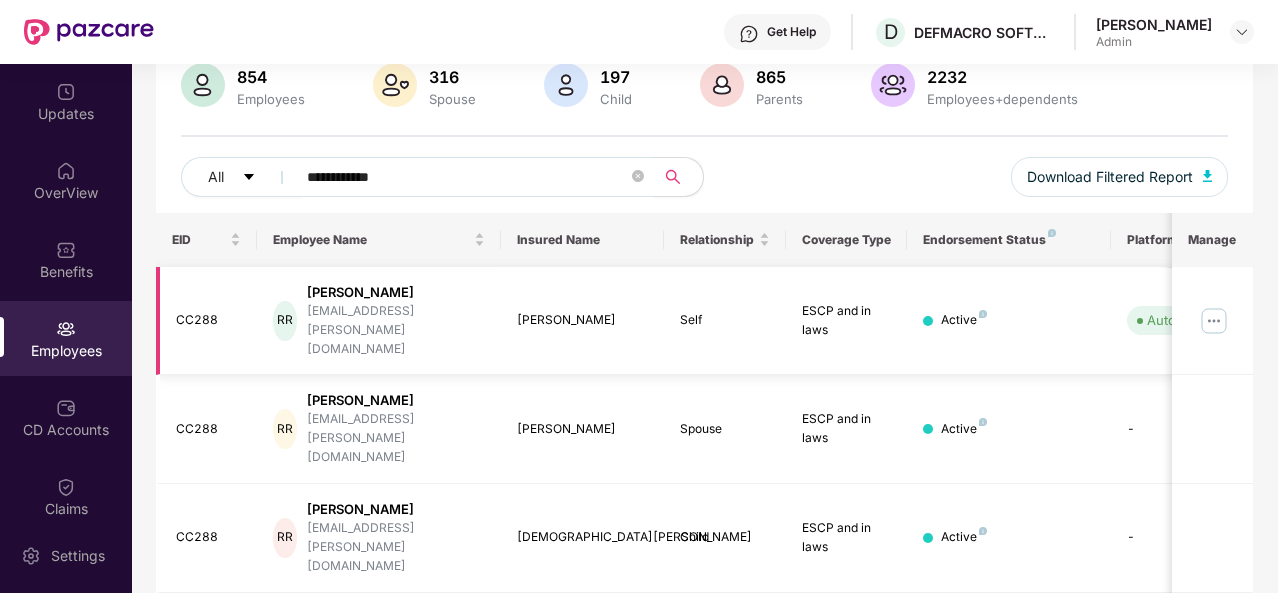 click at bounding box center (1214, 321) 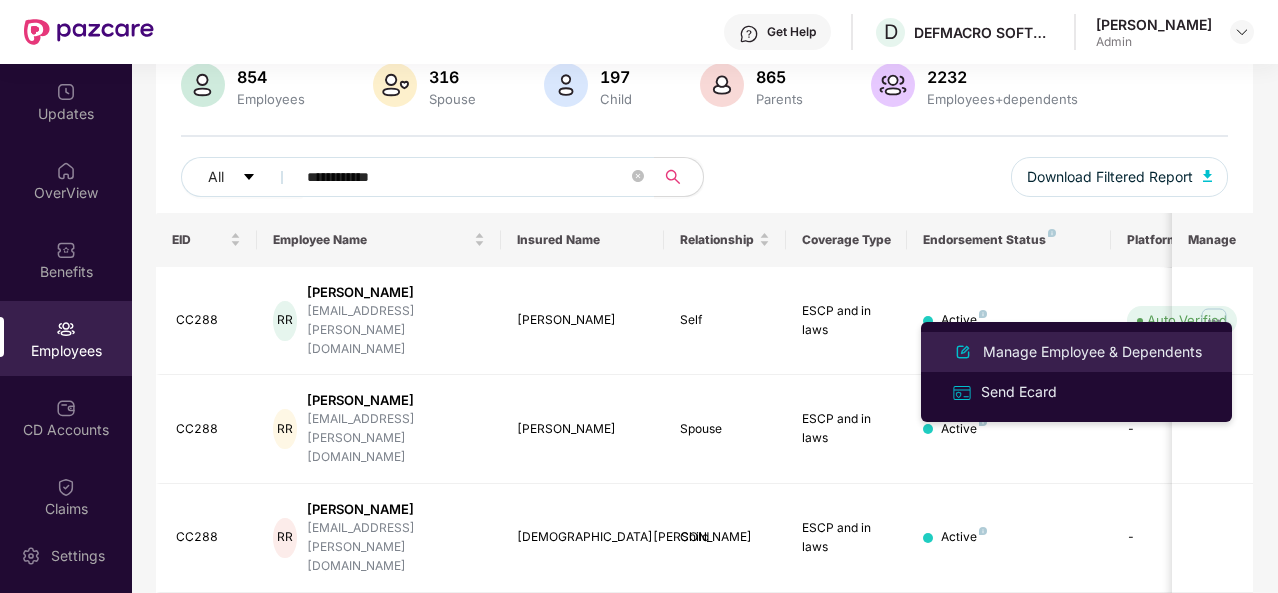 click on "Manage Employee & Dependents" at bounding box center [1092, 352] 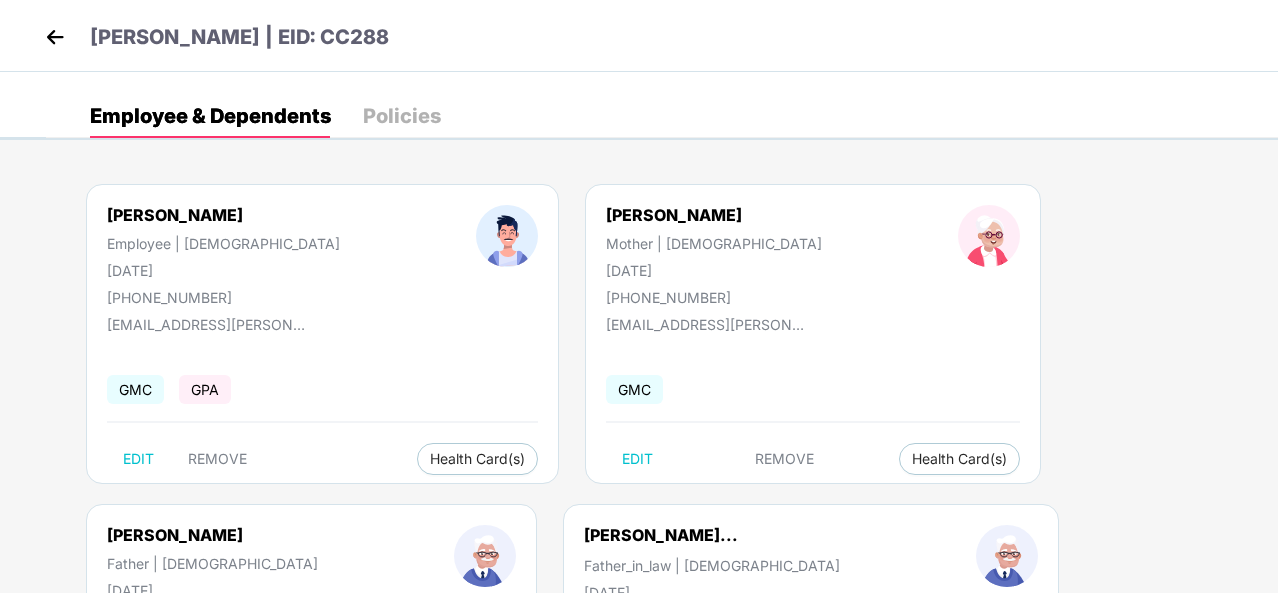 scroll, scrollTop: 45, scrollLeft: 0, axis: vertical 